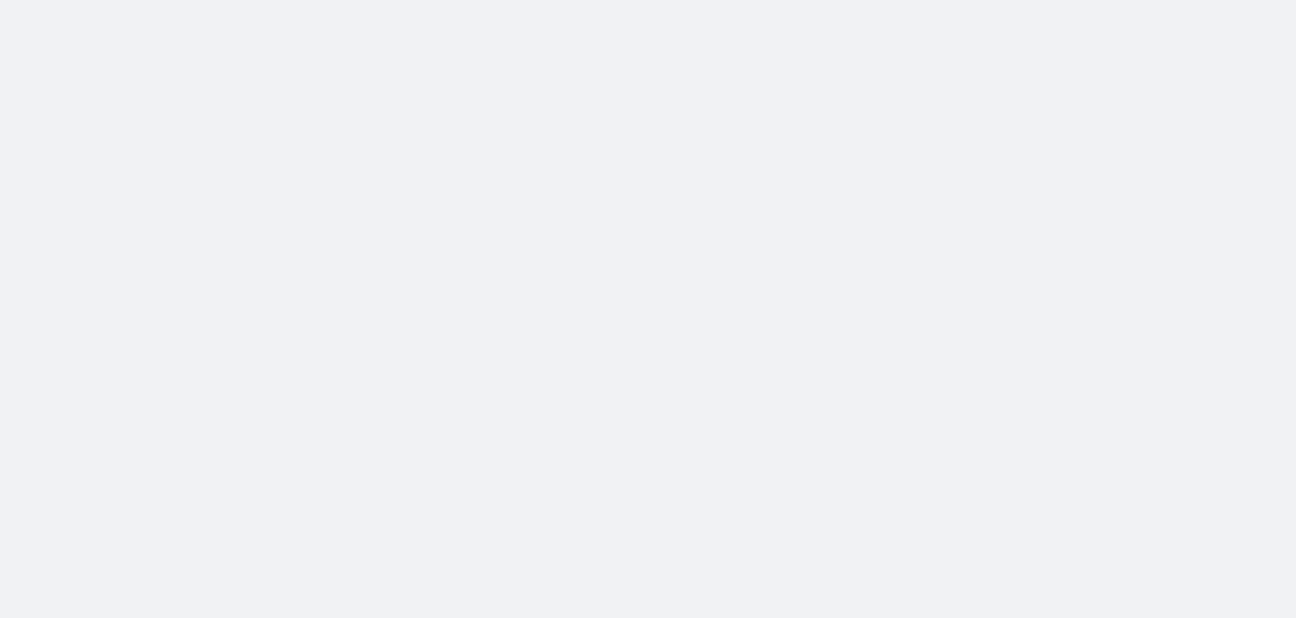 scroll, scrollTop: 0, scrollLeft: 0, axis: both 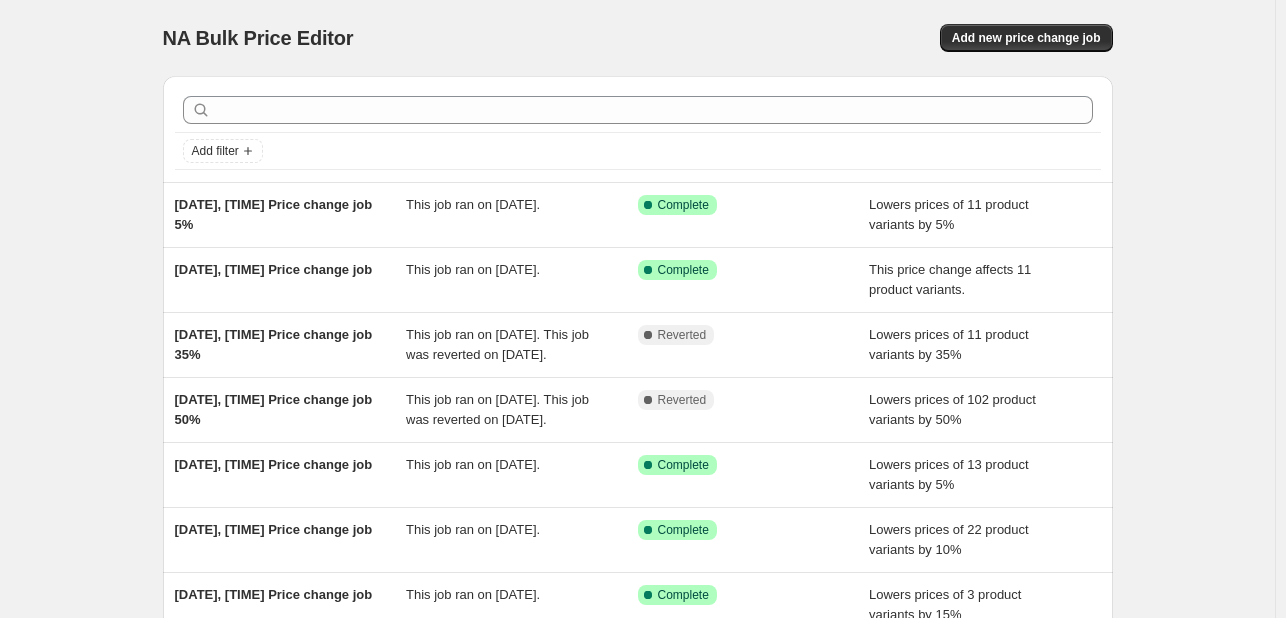click on "NA Bulk Price Editor" at bounding box center (401, 38) 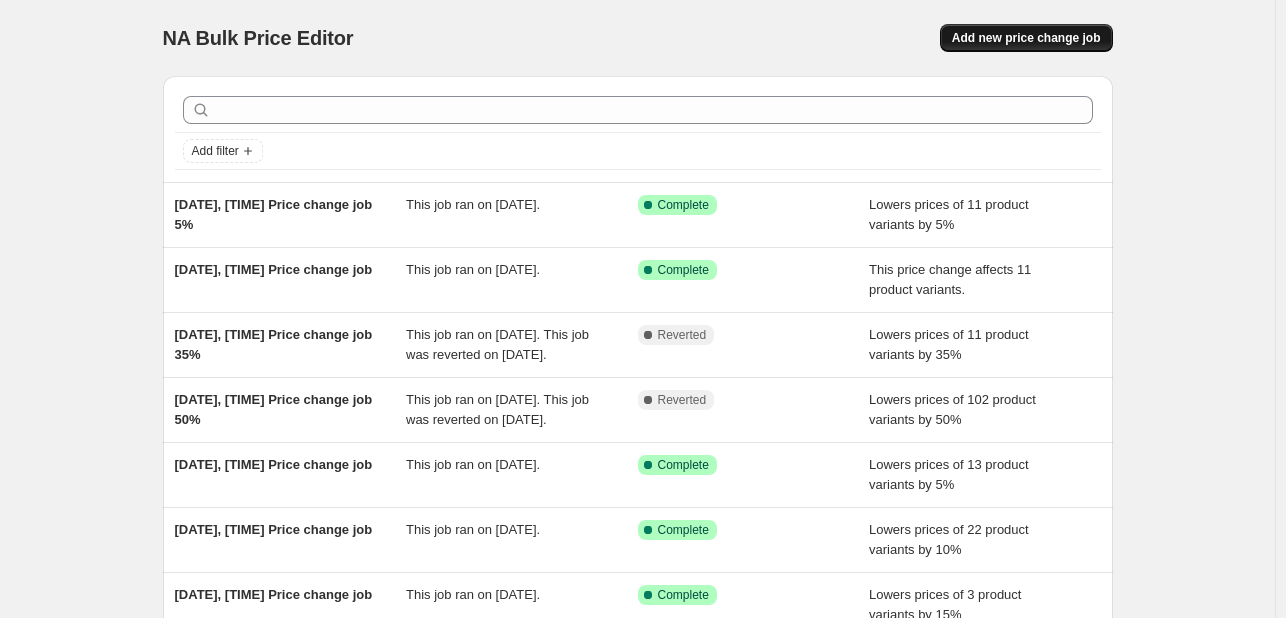 click on "Add new price change job" at bounding box center [1026, 38] 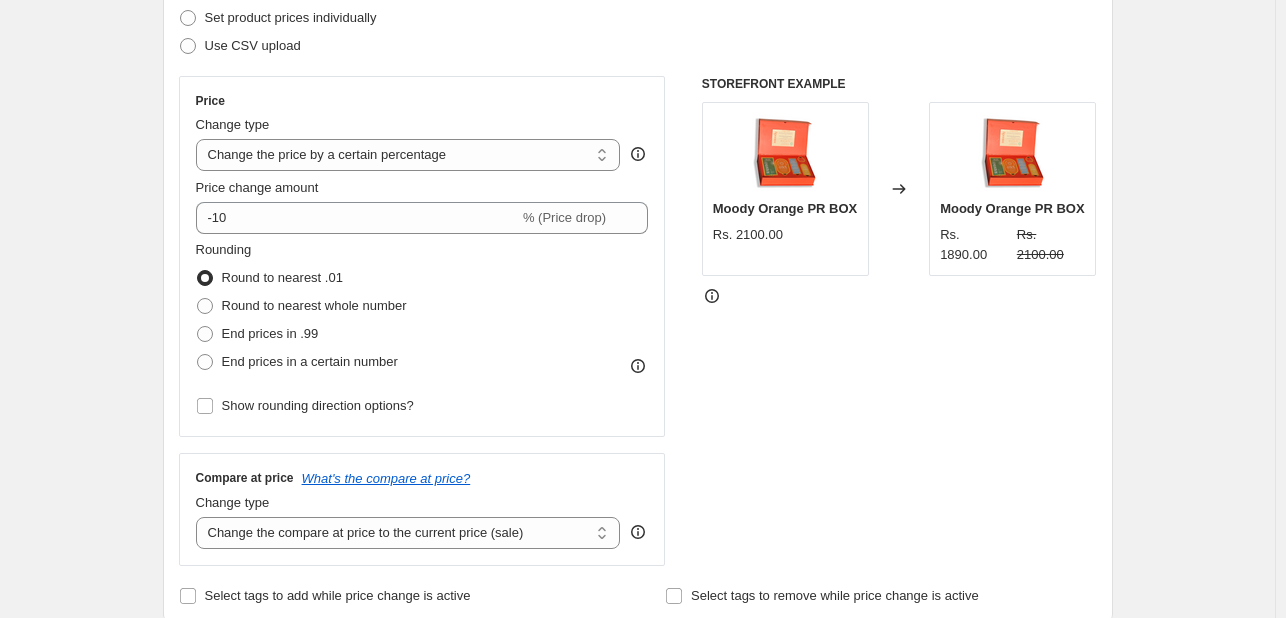 scroll, scrollTop: 300, scrollLeft: 0, axis: vertical 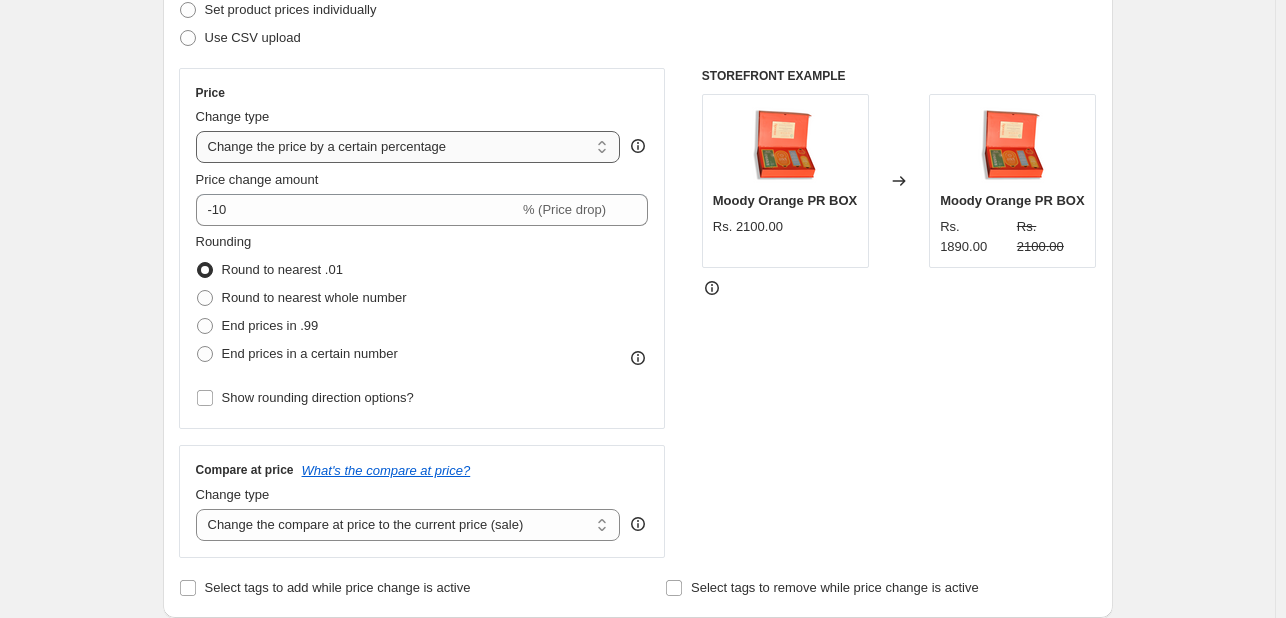 click on "Change the price to a certain amount Change the price by a certain amount Change the price by a certain percentage Change the price to the current compare at price (price before sale) Change the price by a certain amount relative to the compare at price Change the price by a certain percentage relative to the compare at price Don't change the price Change the price by a certain percentage relative to the cost per item Change price to certain cost margin" at bounding box center [408, 147] 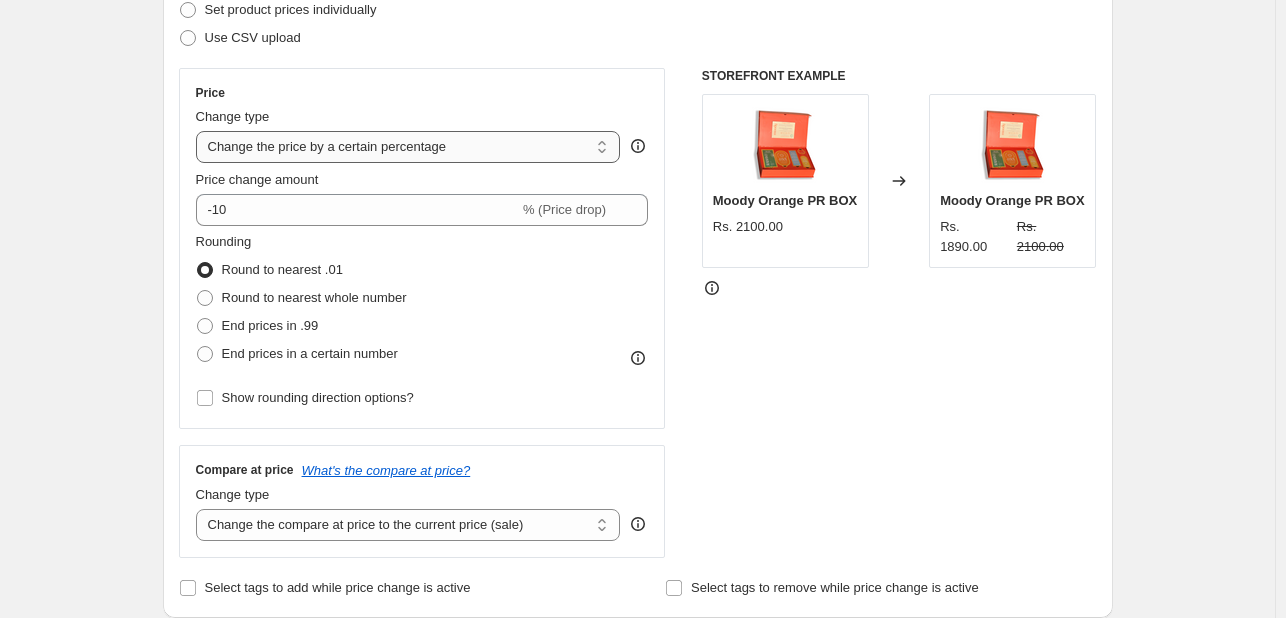 select on "pcap" 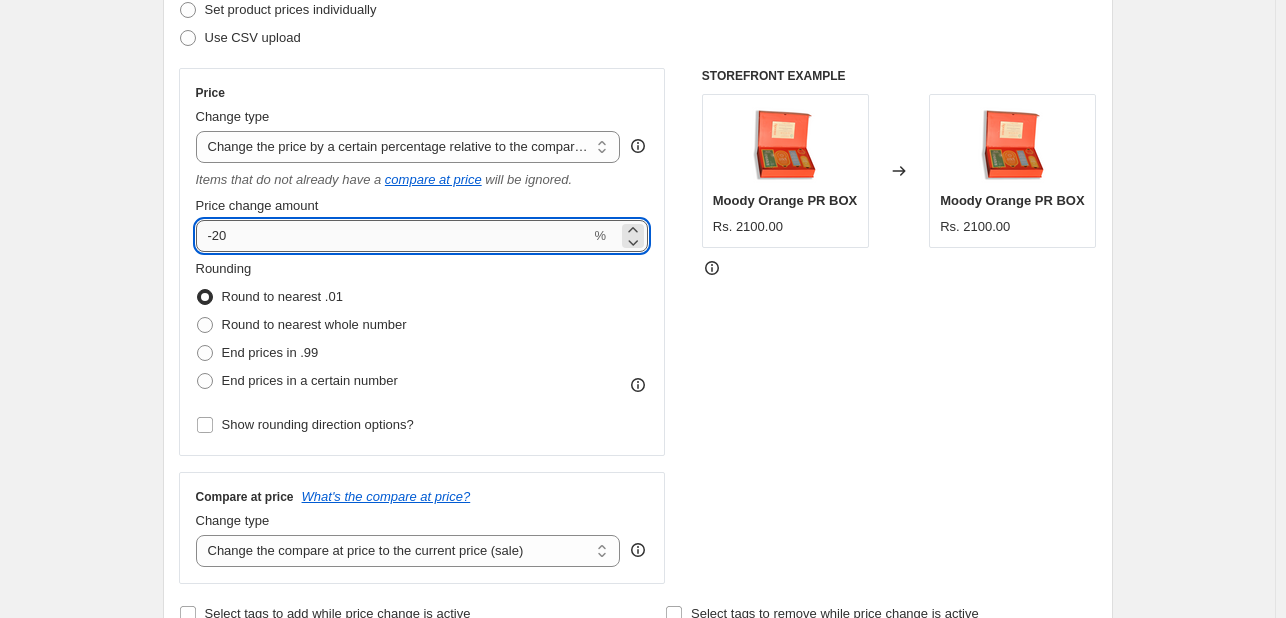 click on "-20" at bounding box center [393, 236] 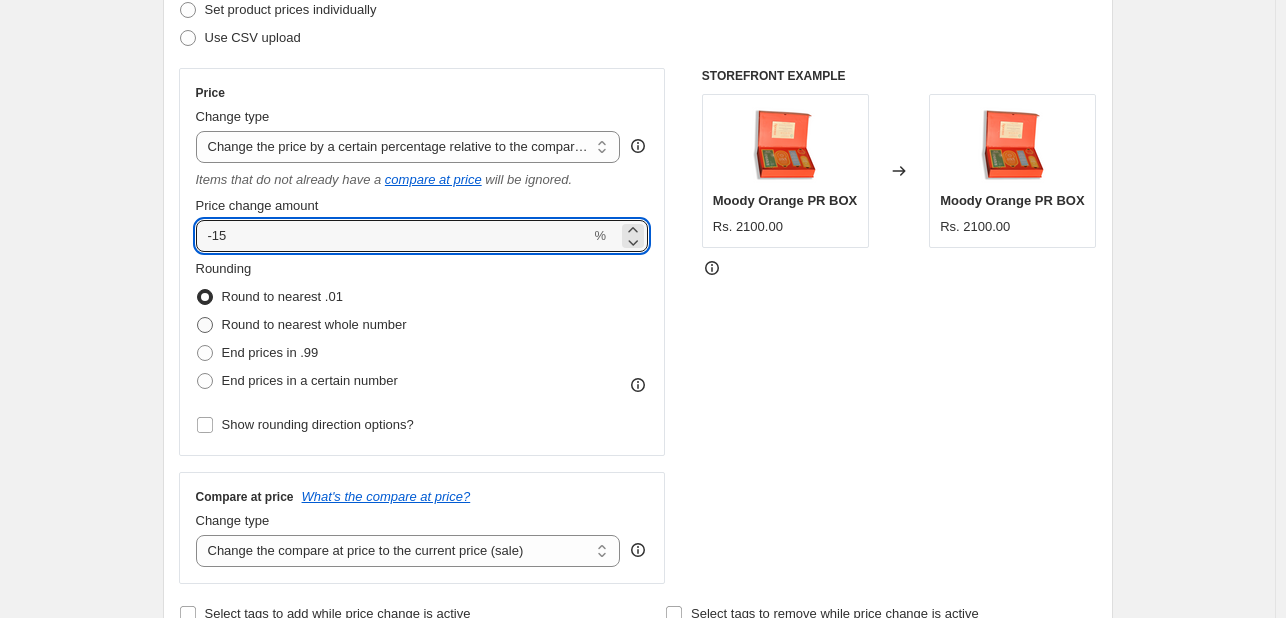 type on "-15" 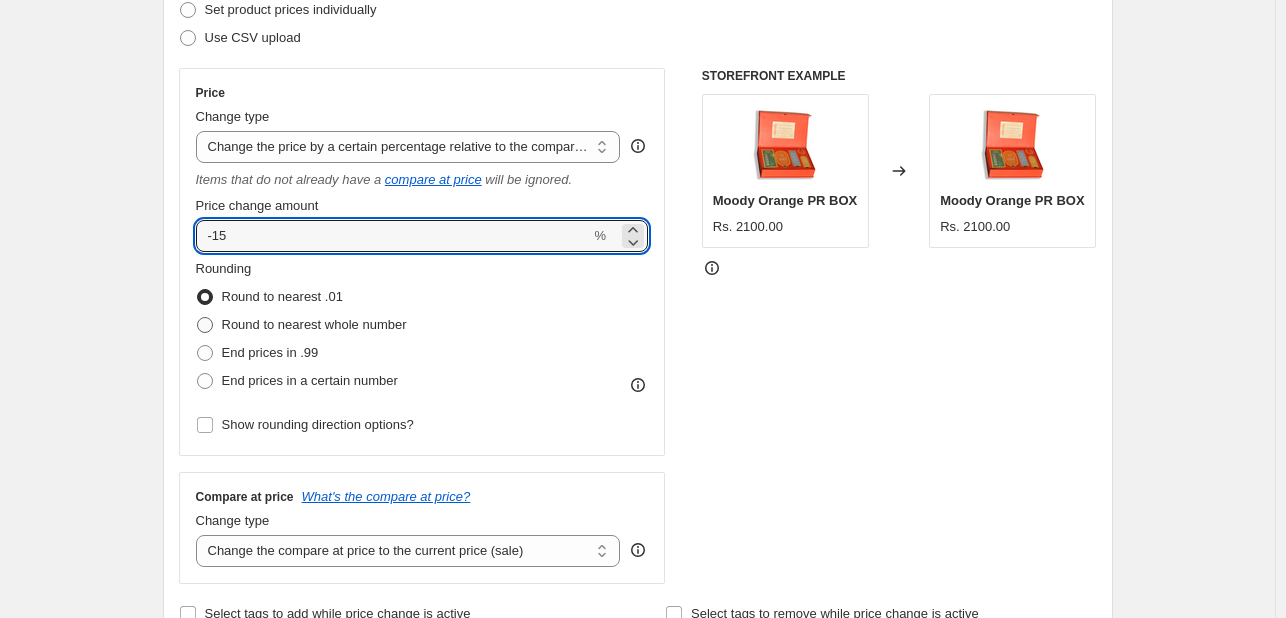 radio on "true" 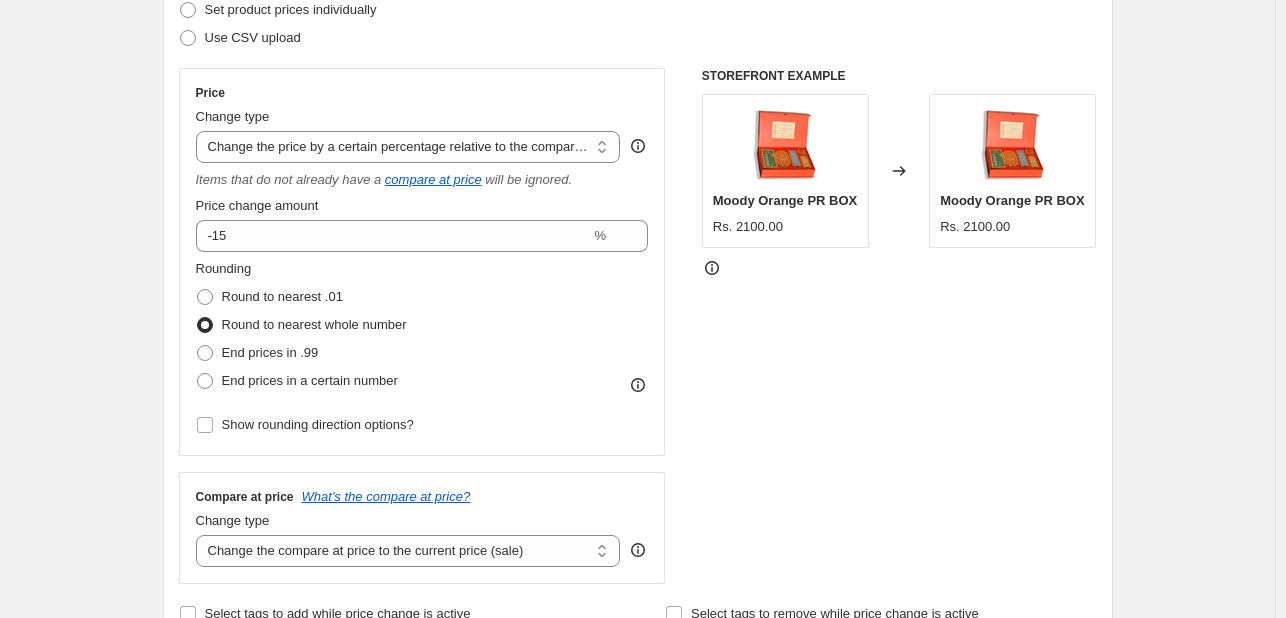 click on "STOREFRONT EXAMPLE Moody Orange PR BOX Rs. 2100.00 Changed to Moody Orange PR BOX Rs. 2100.00" at bounding box center [899, 326] 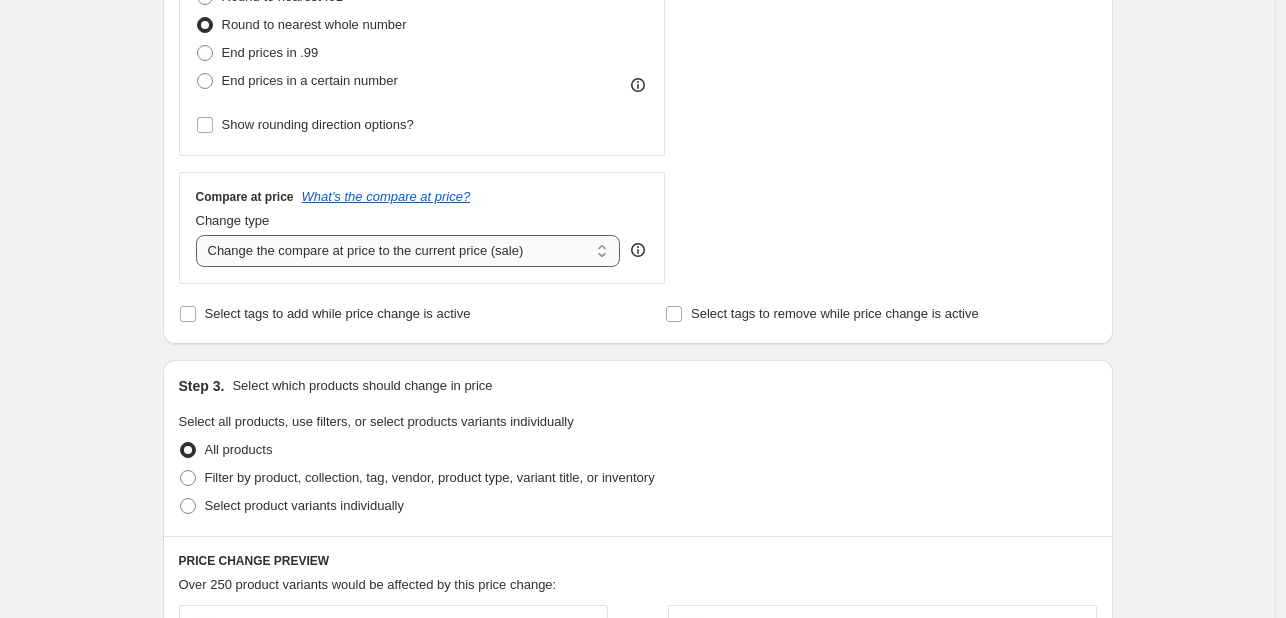 click on "Change the compare at price to the current price (sale) Change the compare at price to a certain amount Change the compare at price by a certain amount Change the compare at price by a certain percentage Change the compare at price by a certain amount relative to the actual price Change the compare at price by a certain percentage relative to the actual price Don't change the compare at price Remove the compare at price" at bounding box center [408, 251] 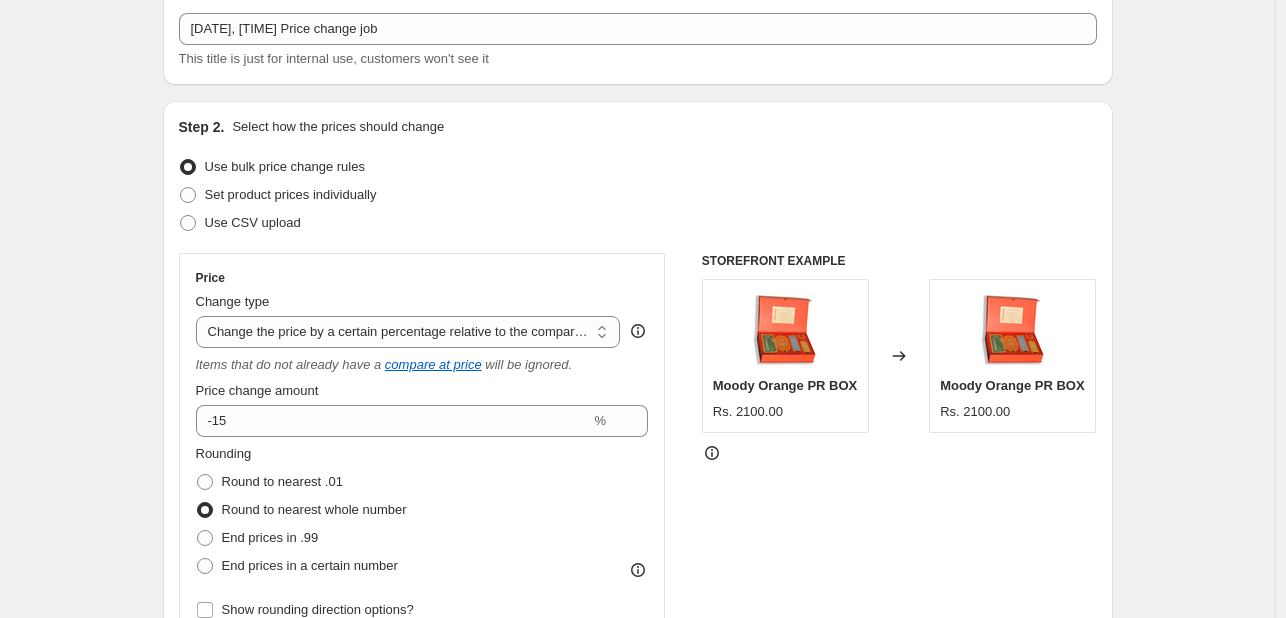 scroll, scrollTop: 100, scrollLeft: 0, axis: vertical 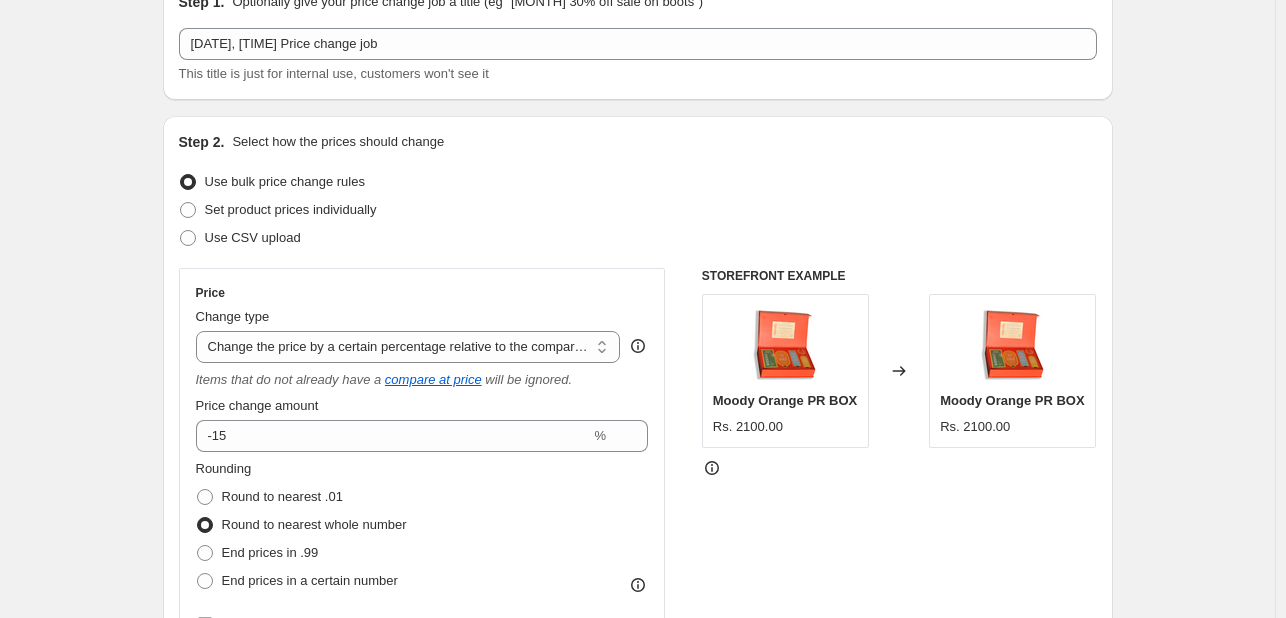 click on "Use bulk price change rules" at bounding box center [638, 182] 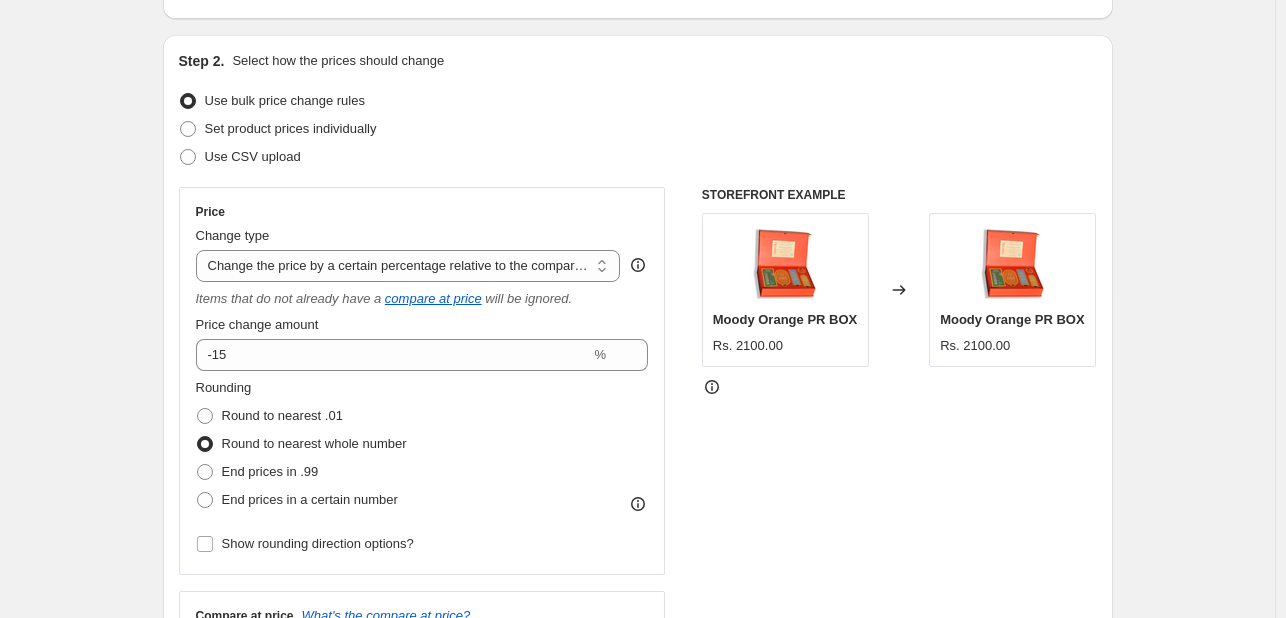 scroll, scrollTop: 100, scrollLeft: 0, axis: vertical 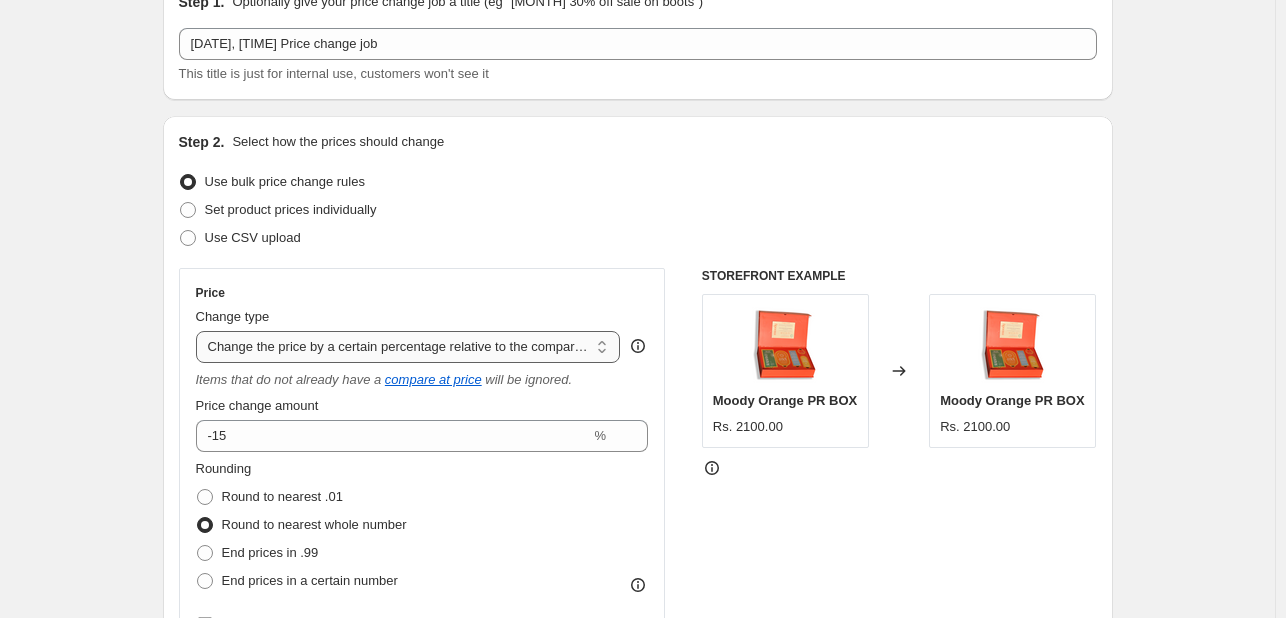 click on "Change the price to a certain amount Change the price by a certain amount Change the price by a certain percentage Change the price to the current compare at price (price before sale) Change the price by a certain amount relative to the compare at price Change the price by a certain percentage relative to the compare at price Don't change the price Change the price by a certain percentage relative to the cost per item Change price to certain cost margin" at bounding box center [408, 347] 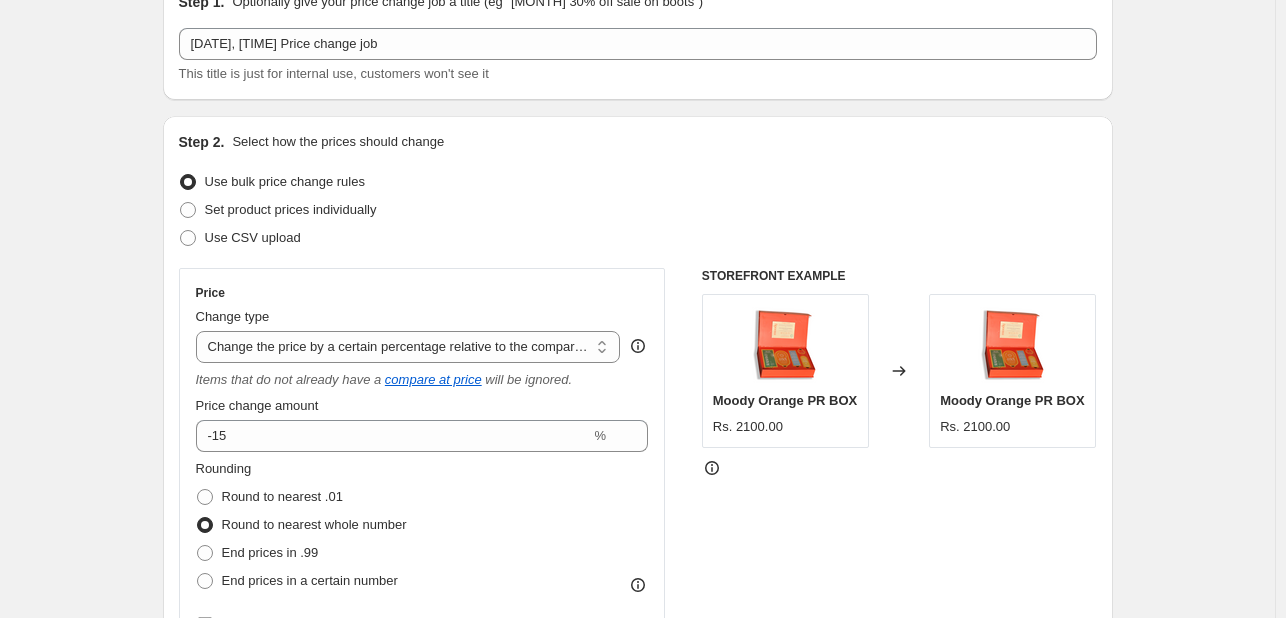 type on "-10.00" 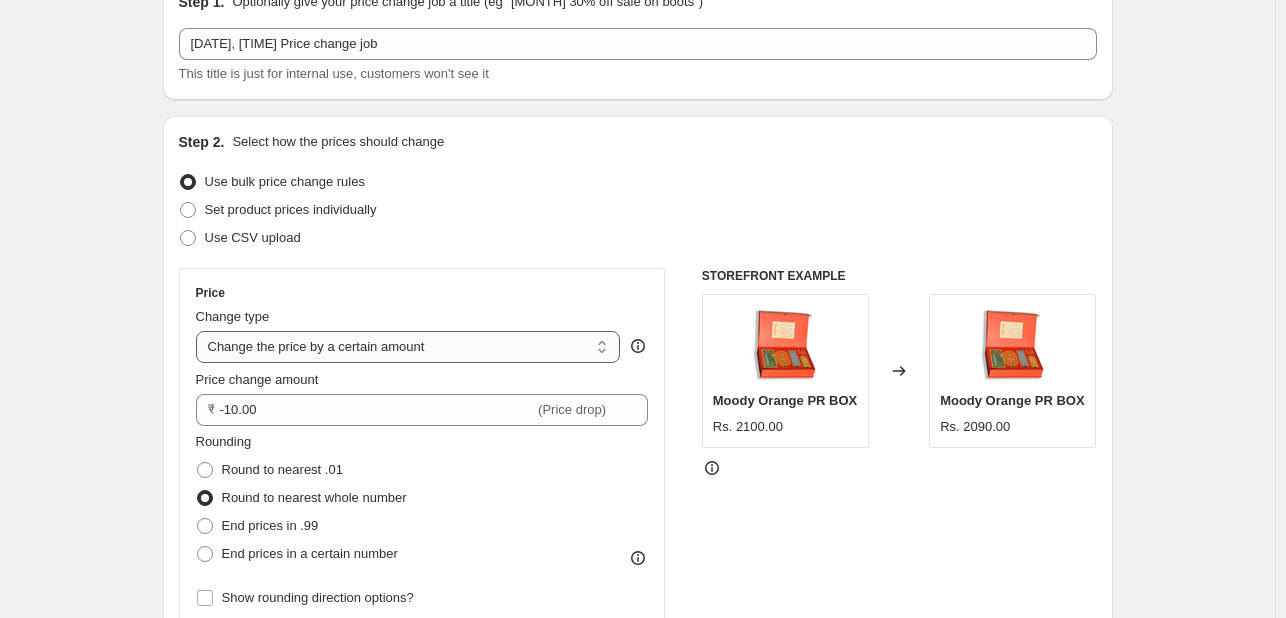 click on "Change the price to a certain amount Change the price by a certain amount Change the price by a certain percentage Change the price to the current compare at price (price before sale) Change the price by a certain amount relative to the compare at price Change the price by a certain percentage relative to the compare at price Don't change the price Change the price by a certain percentage relative to the cost per item Change price to certain cost margin" at bounding box center (408, 347) 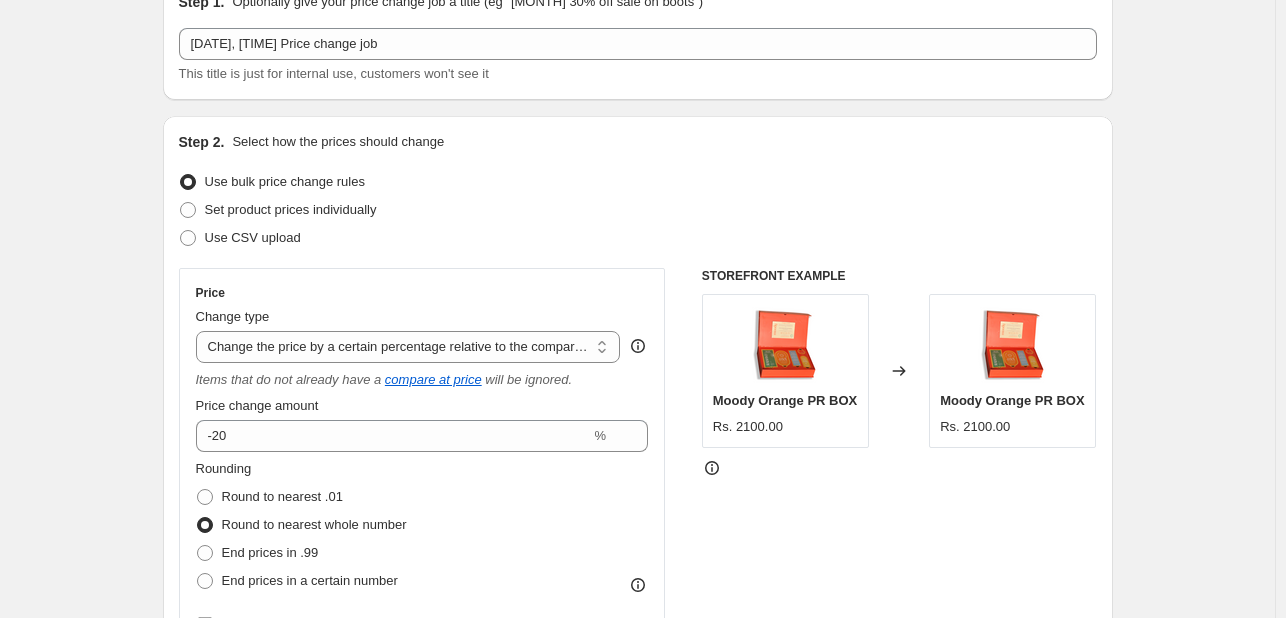 click on "Use bulk price change rules" at bounding box center [638, 182] 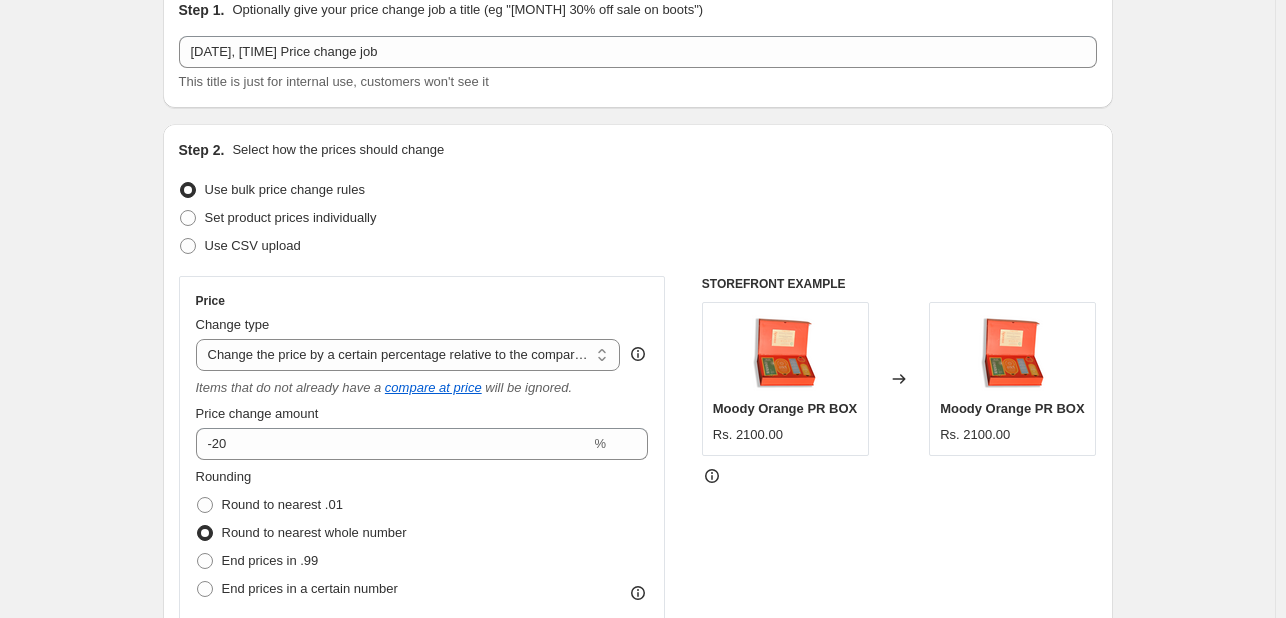 scroll, scrollTop: 0, scrollLeft: 0, axis: both 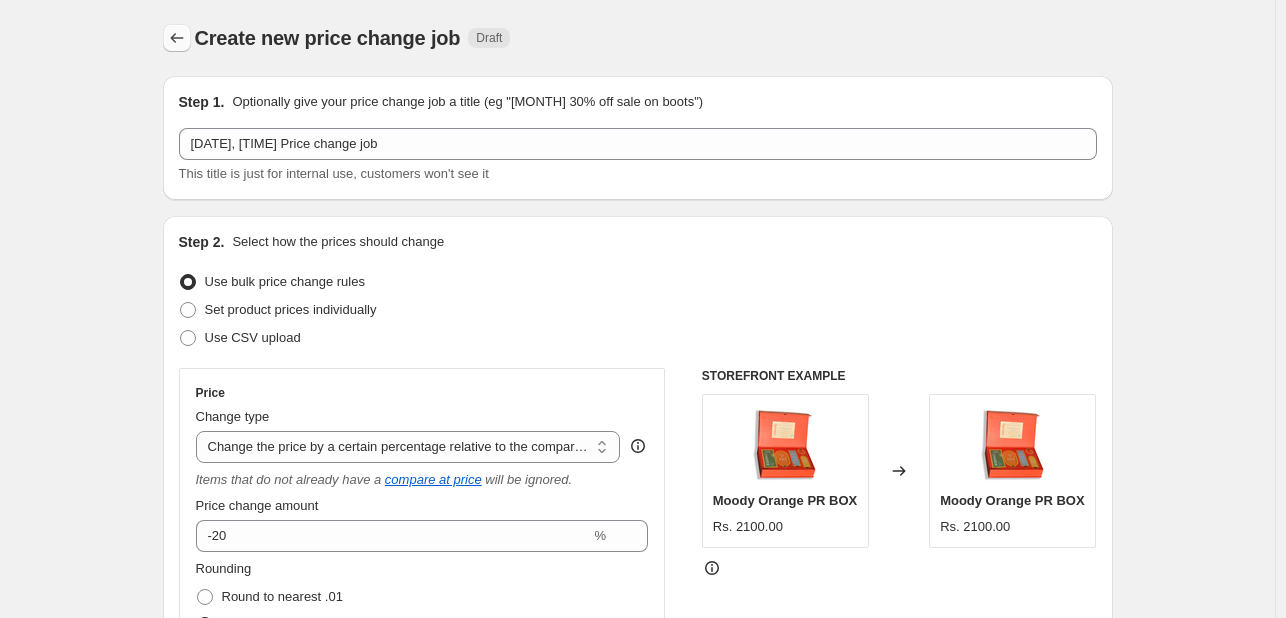 click at bounding box center [177, 38] 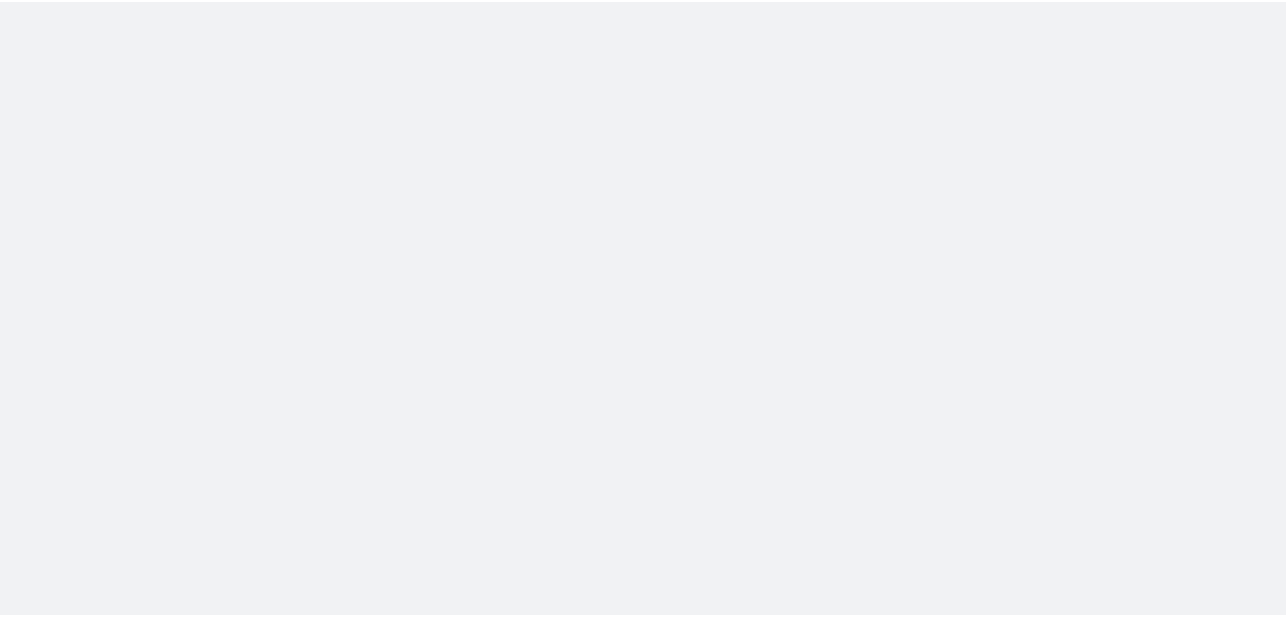 scroll, scrollTop: 0, scrollLeft: 0, axis: both 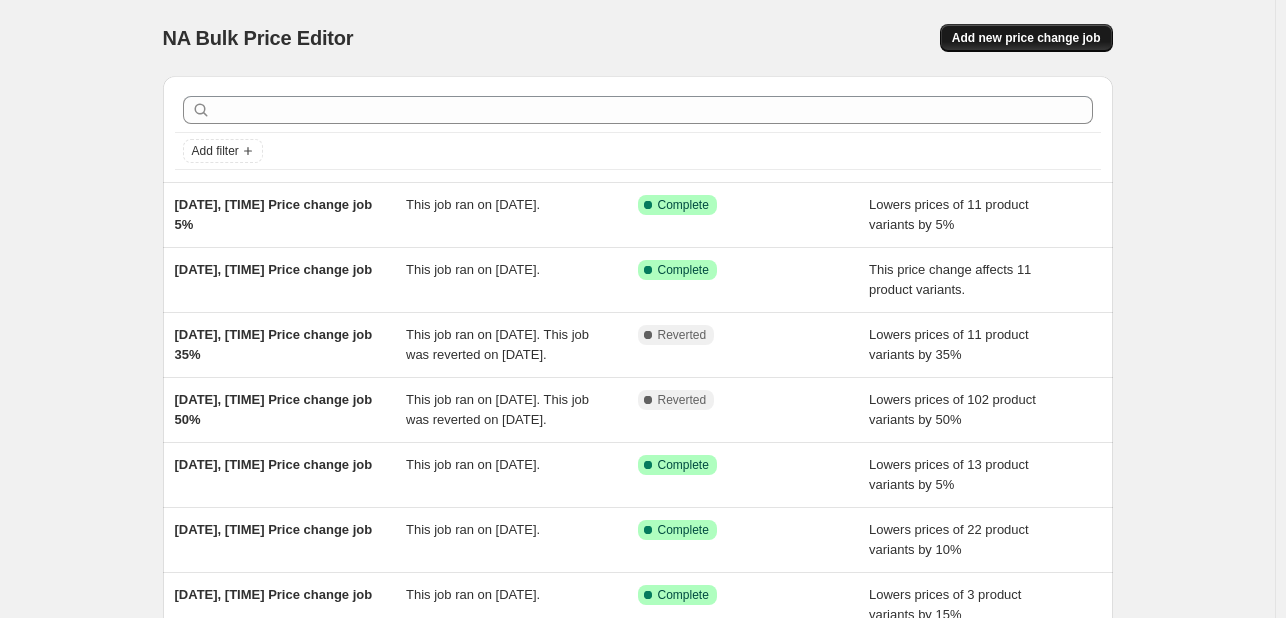 click on "Add new price change job" at bounding box center [1026, 38] 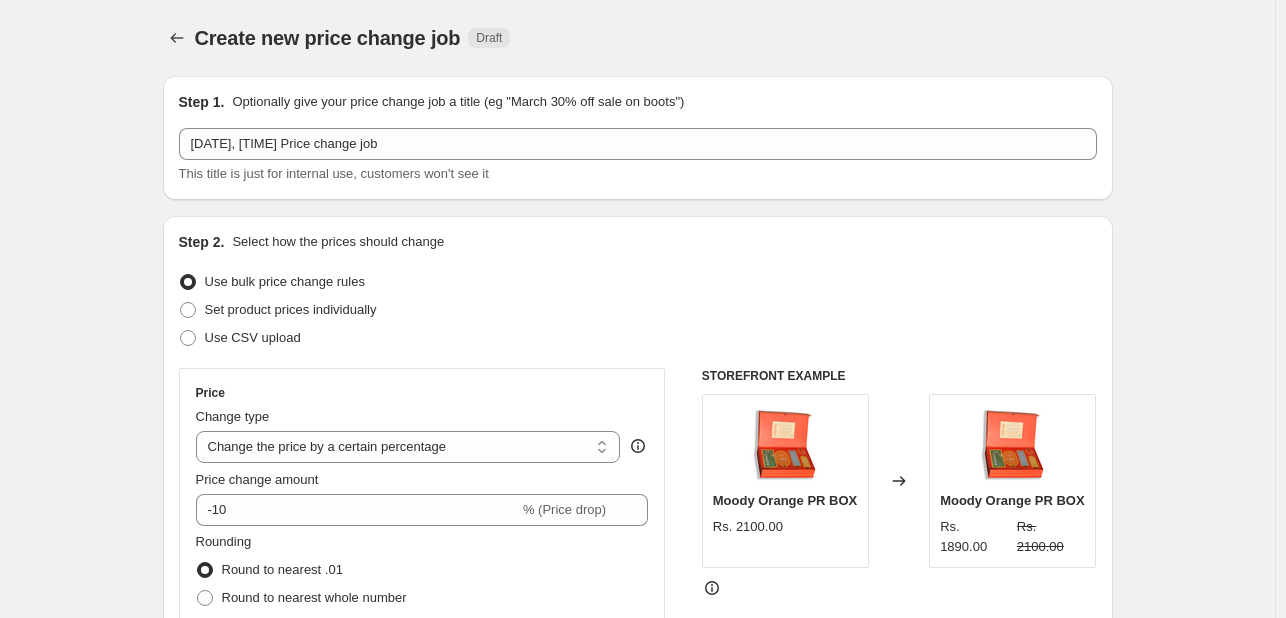 click on "Draft" at bounding box center (489, 38) 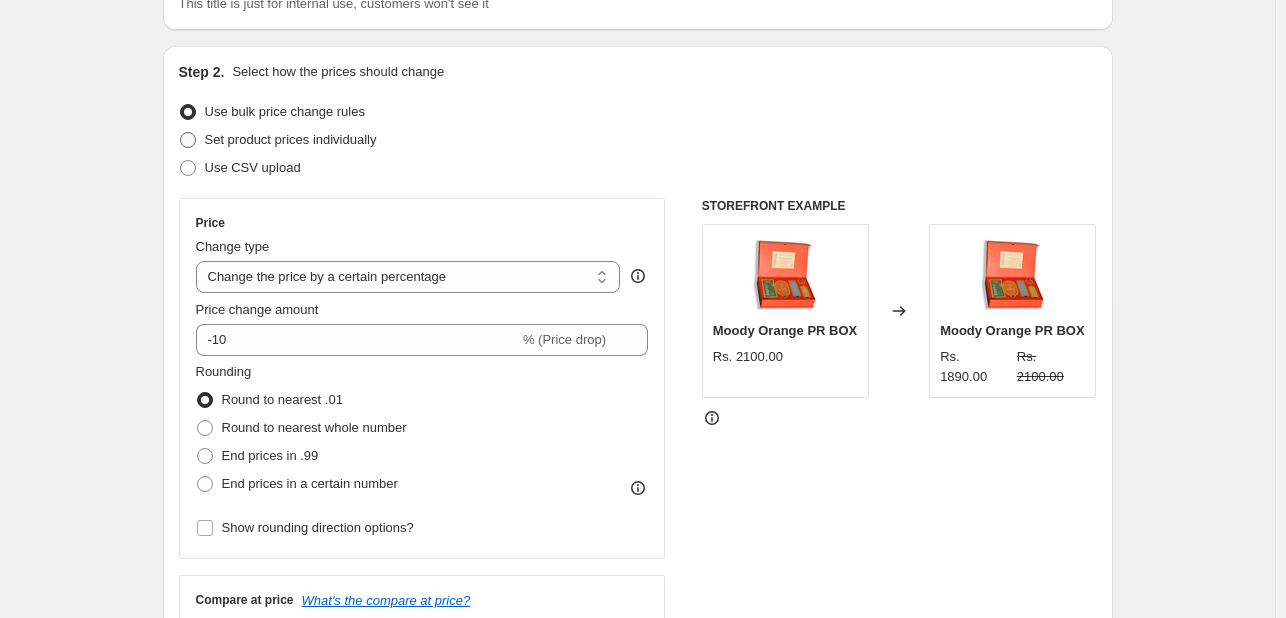 scroll, scrollTop: 200, scrollLeft: 0, axis: vertical 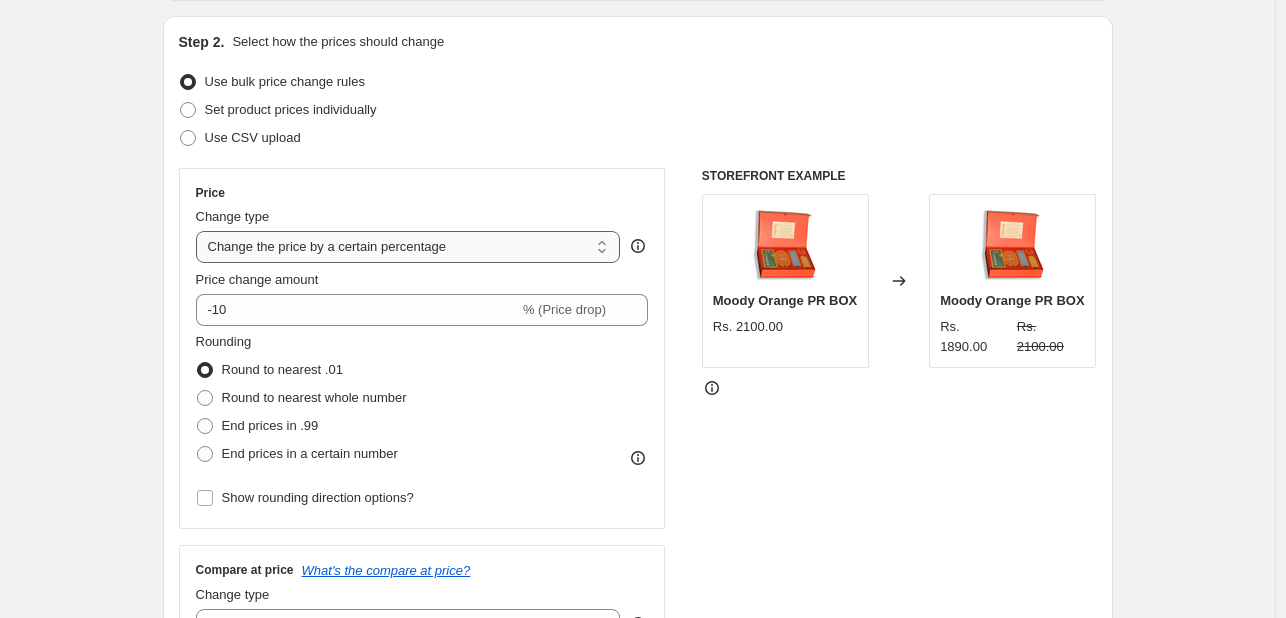 click on "Change the price to a certain amount Change the price by a certain amount Change the price by a certain percentage Change the price to the current compare at price (price before sale) Change the price by a certain amount relative to the compare at price Change the price by a certain percentage relative to the compare at price Don't change the price Change the price by a certain percentage relative to the cost per item Change price to certain cost margin" at bounding box center (408, 247) 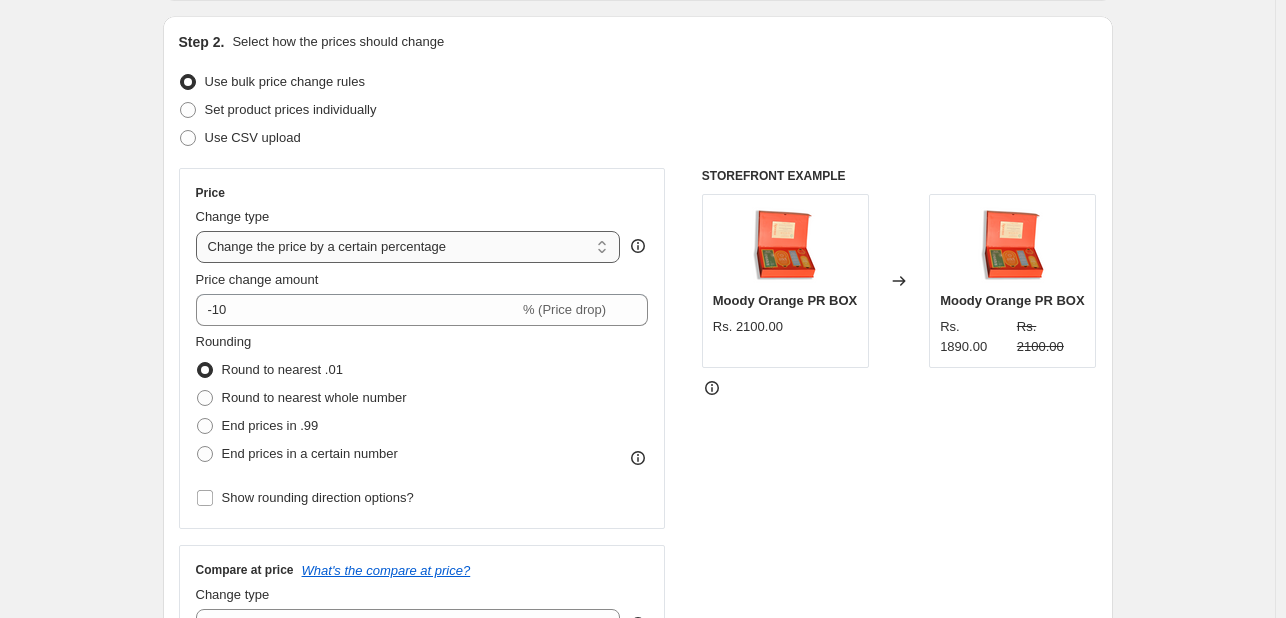 select on "pcap" 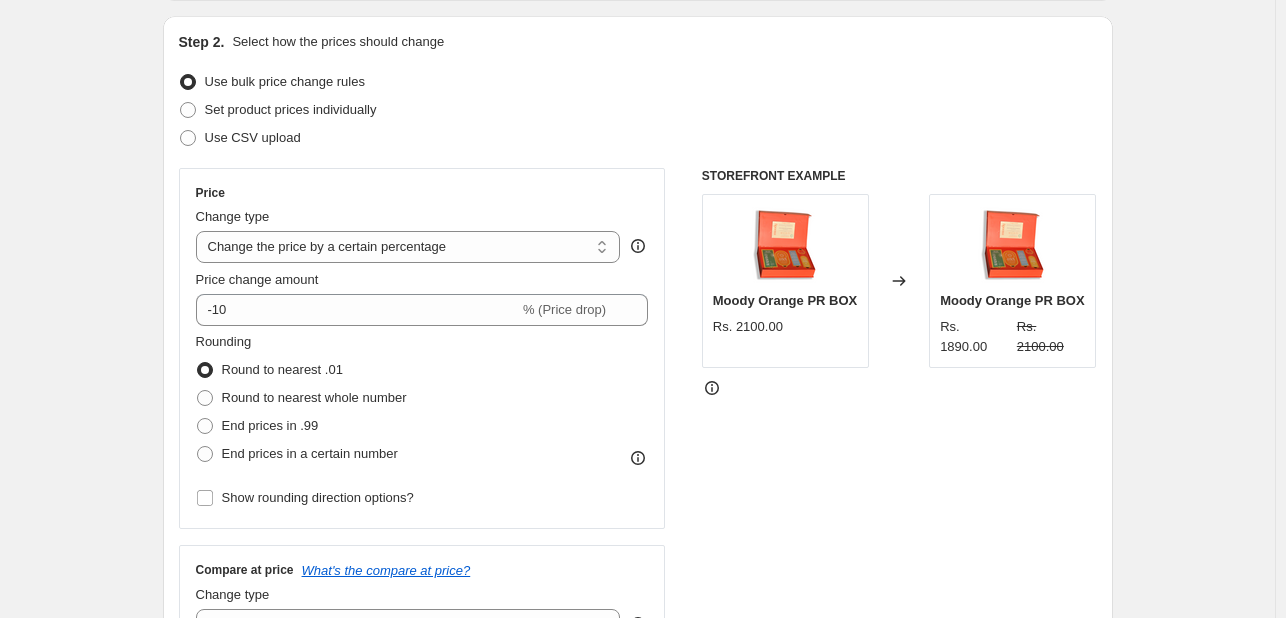 type on "-20" 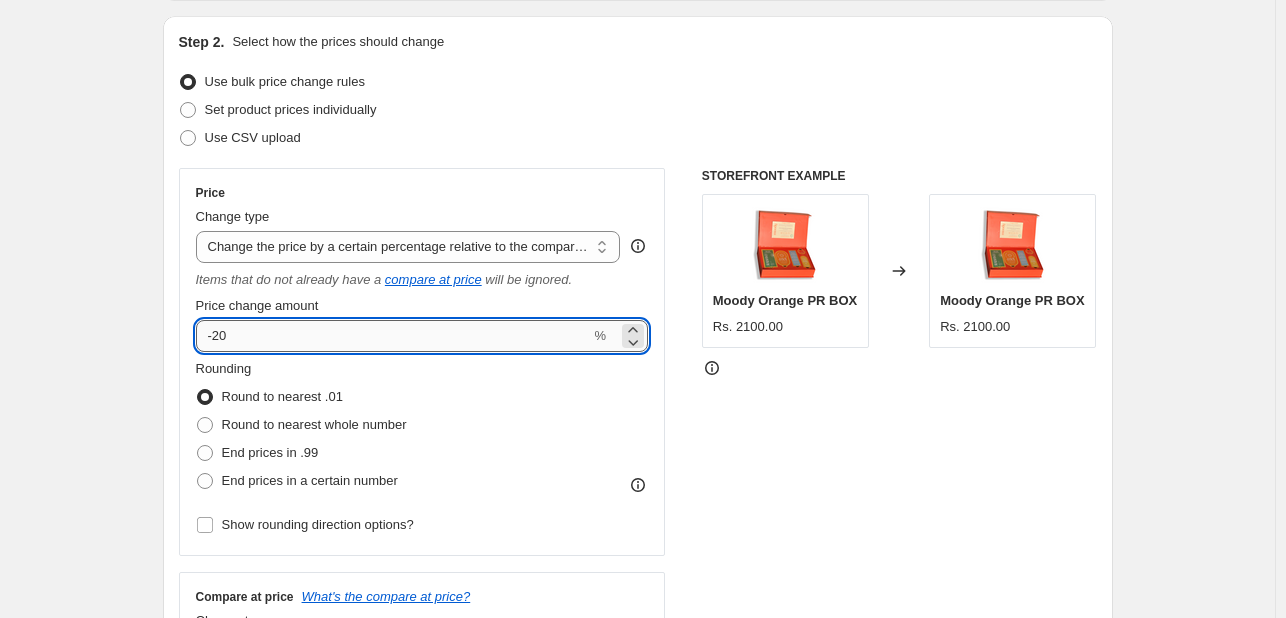 click on "-20" at bounding box center (393, 336) 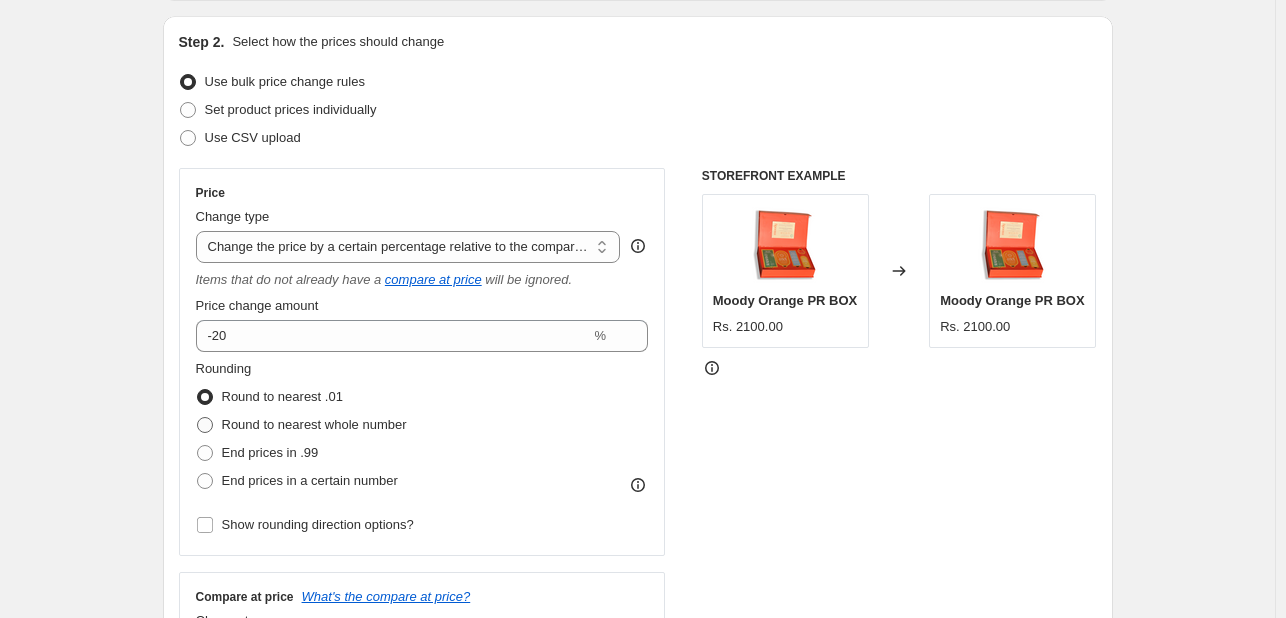 click on "Round to nearest whole number" at bounding box center [314, 424] 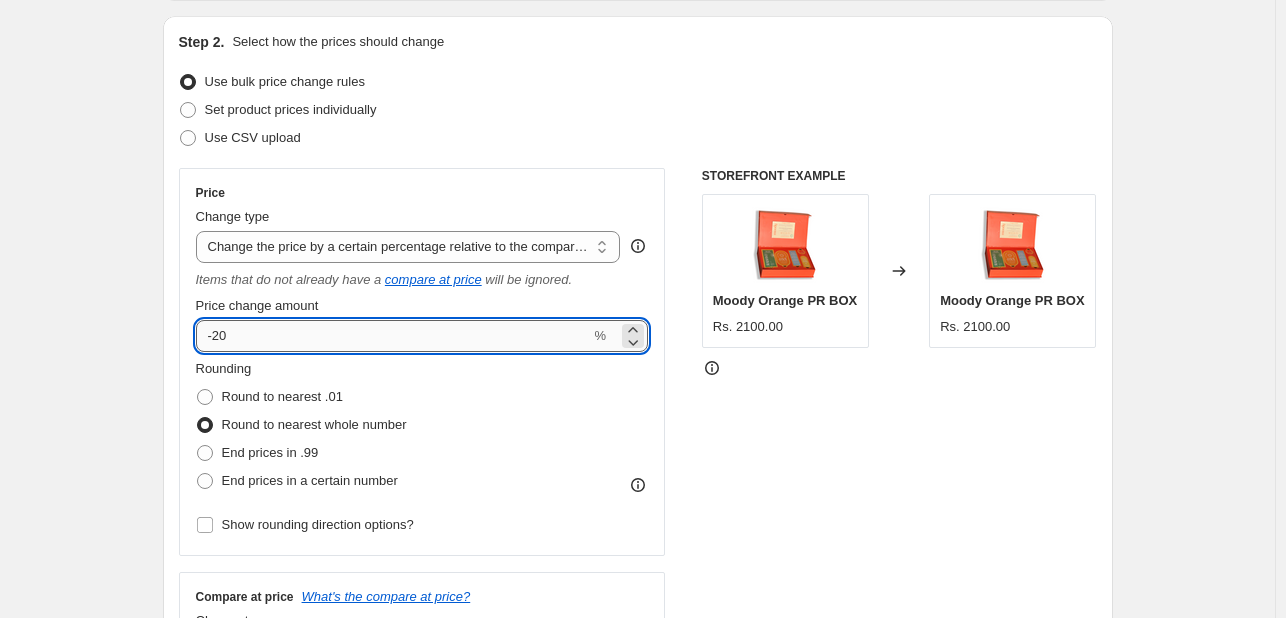 click on "-20" at bounding box center [393, 336] 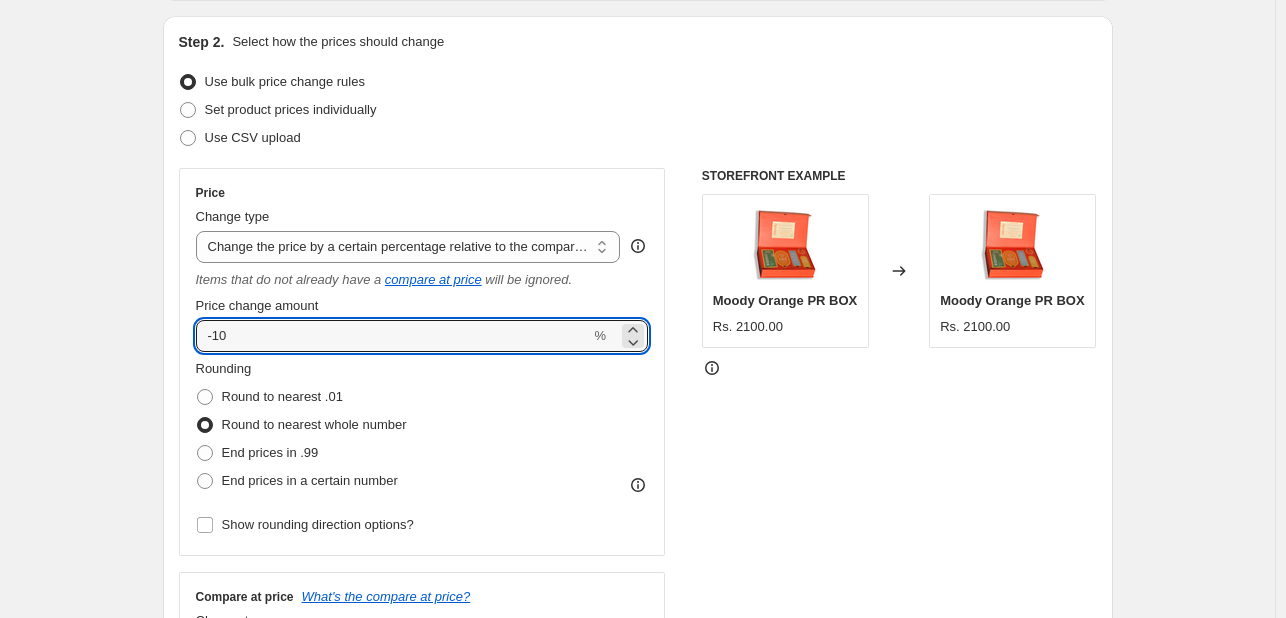 type on "-10" 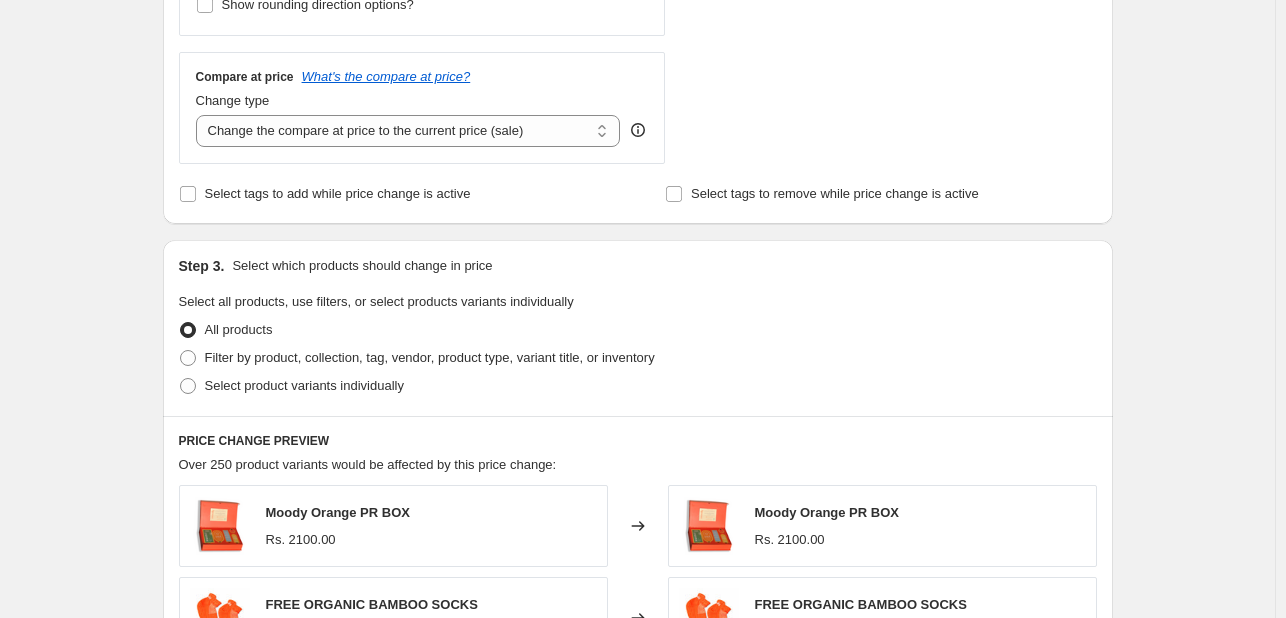 scroll, scrollTop: 700, scrollLeft: 0, axis: vertical 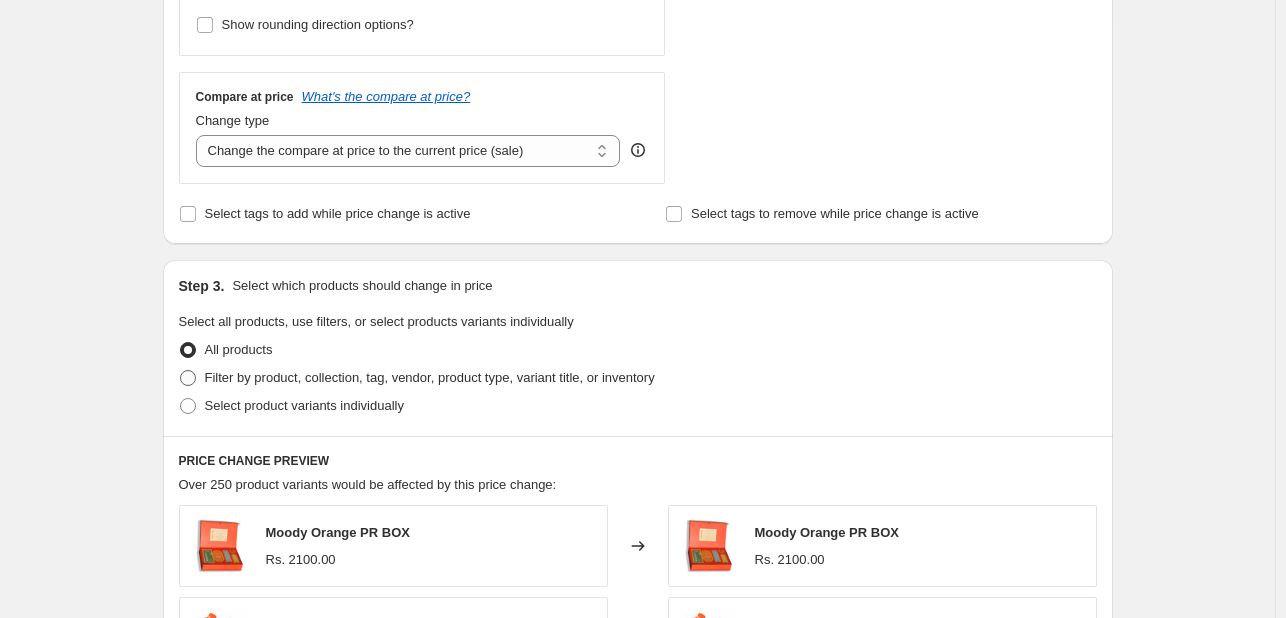 click on "Filter by product, collection, tag, vendor, product type, variant title, or inventory" at bounding box center [430, 377] 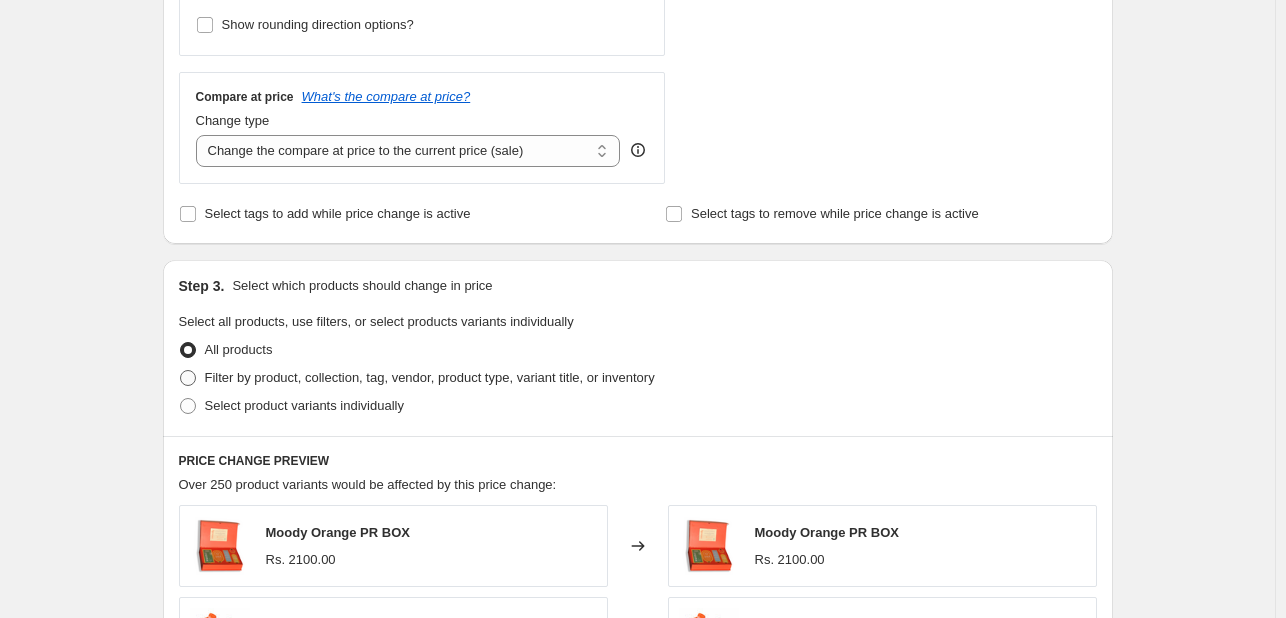 radio on "true" 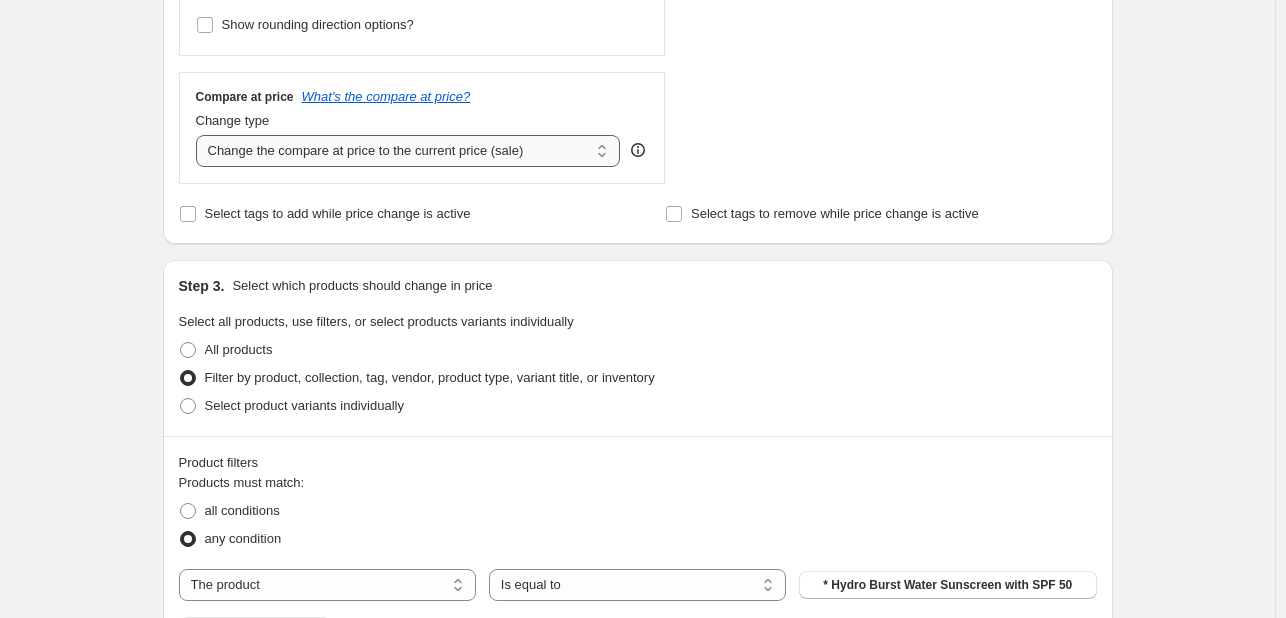 click on "Change the compare at price to the current price (sale) Change the compare at price to a certain amount Change the compare at price by a certain amount Change the compare at price by a certain percentage Change the compare at price by a certain amount relative to the actual price Change the compare at price by a certain percentage relative to the actual price Don't change the compare at price Remove the compare at price" at bounding box center (408, 151) 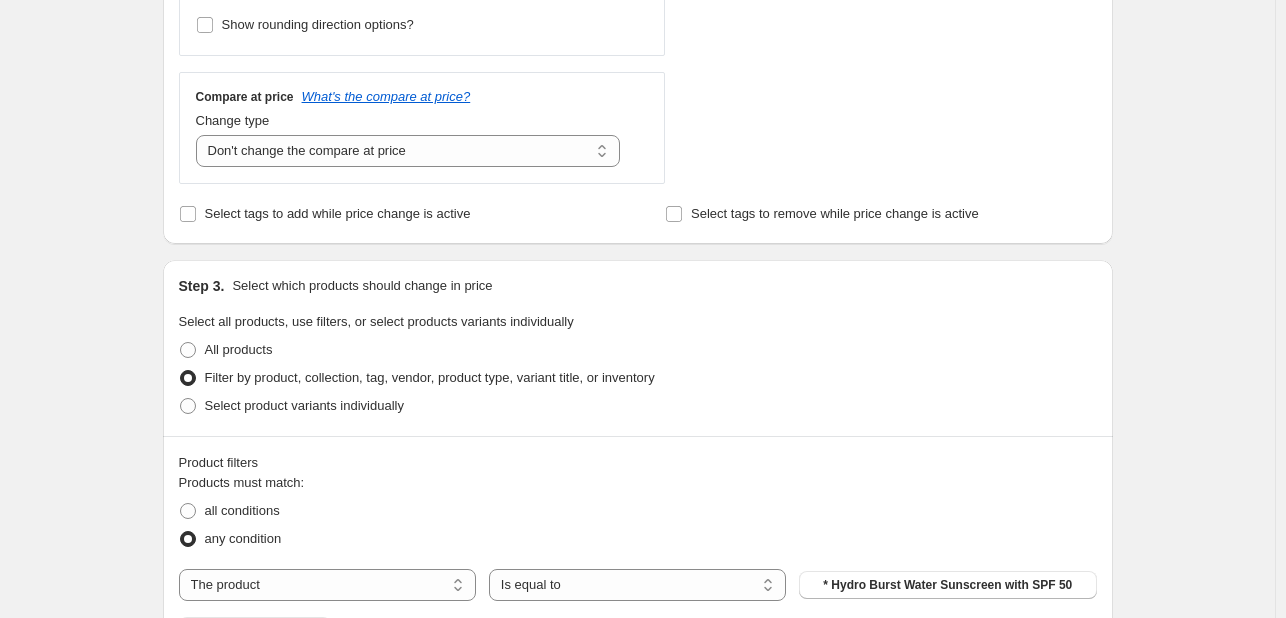 click on "STOREFRONT EXAMPLE * Hydro Burst Water Sunscreen with SPF 50 Rs. 600.00 Changed to * Hydro Burst Water Sunscreen with SPF 50 Rs. 600.00" at bounding box center [899, -74] 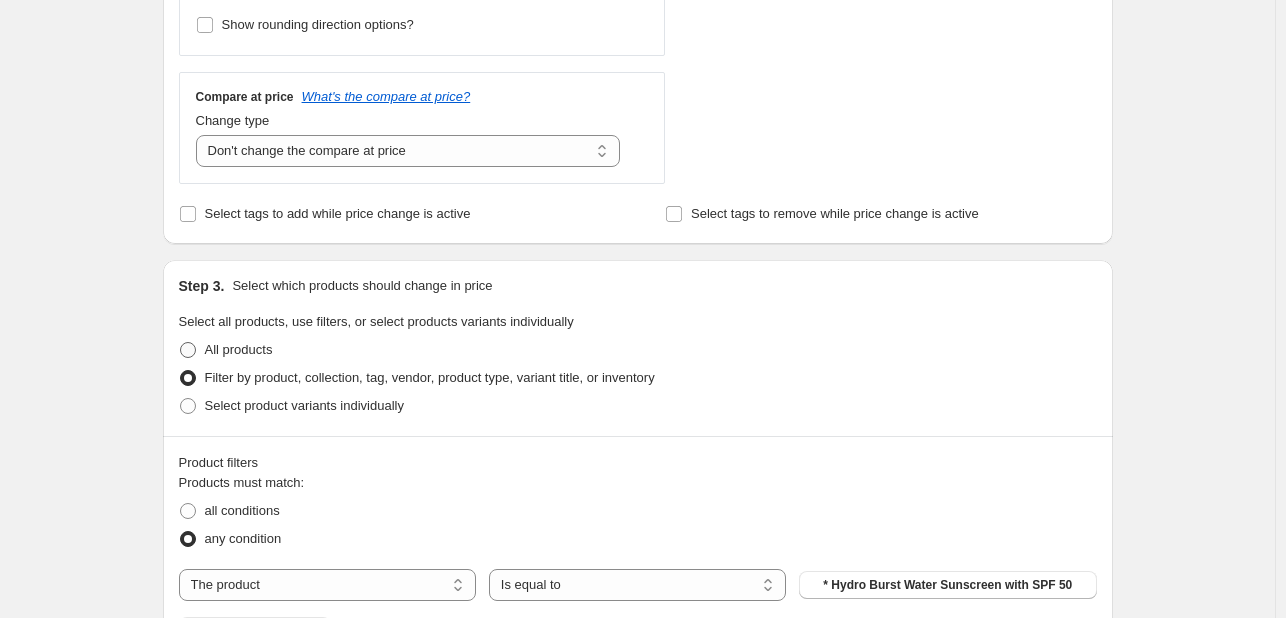 click on "All products" at bounding box center (239, 349) 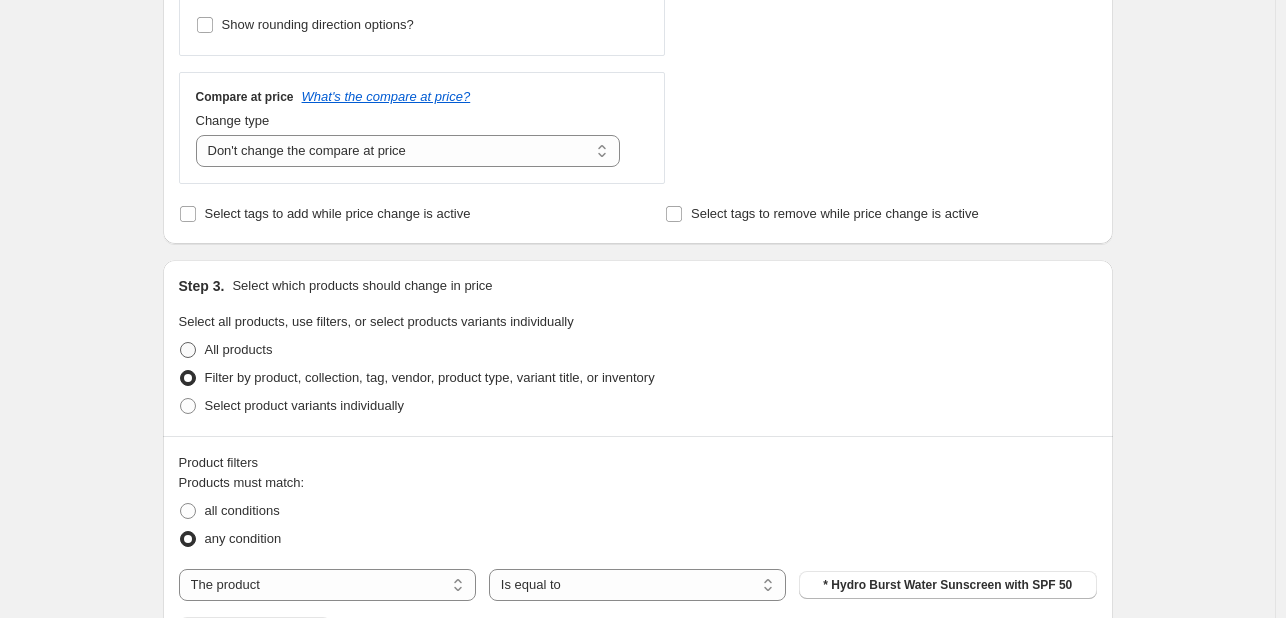 radio on "true" 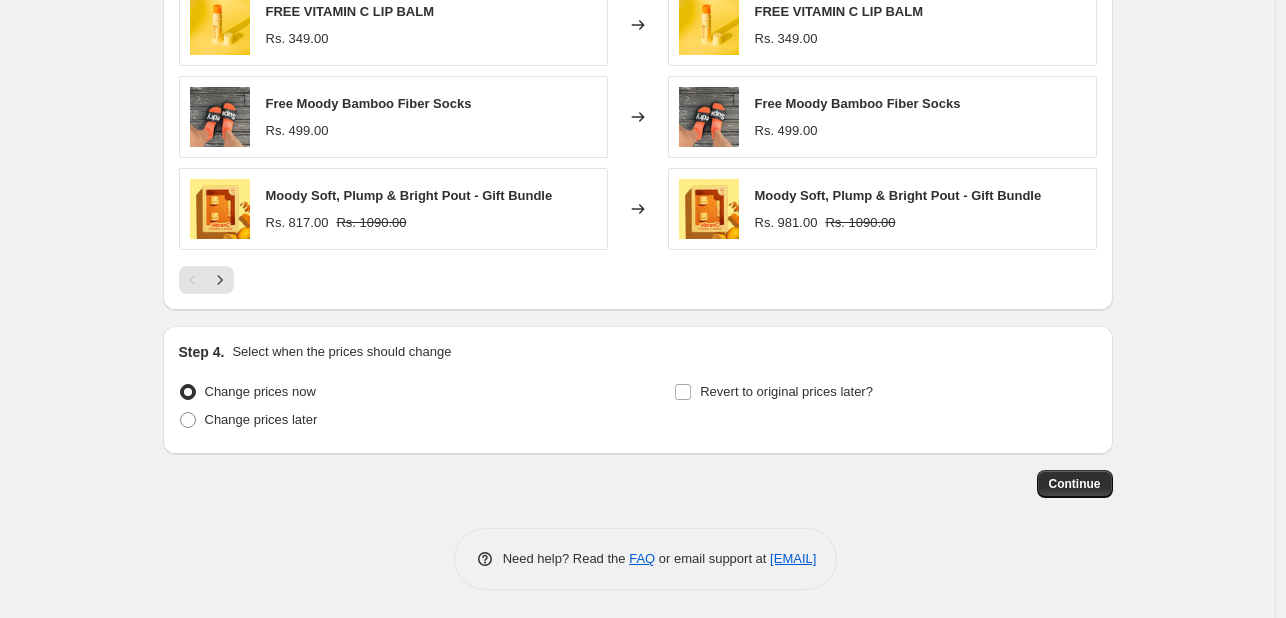 scroll, scrollTop: 1406, scrollLeft: 0, axis: vertical 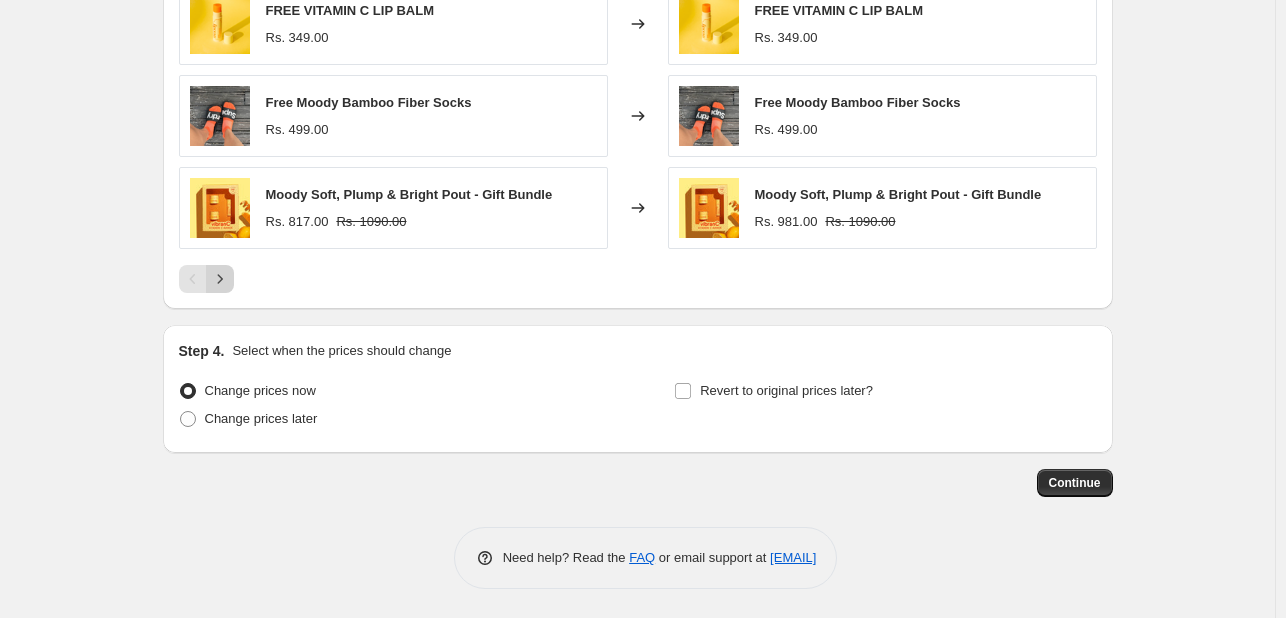 click 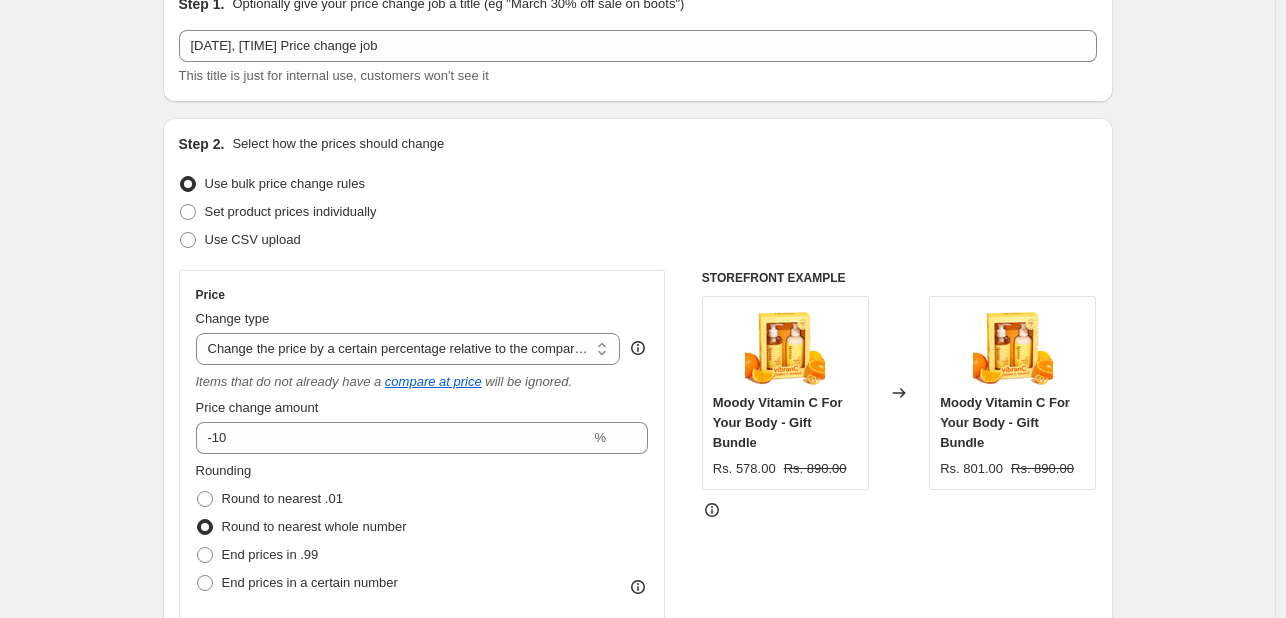 scroll, scrollTop: 200, scrollLeft: 0, axis: vertical 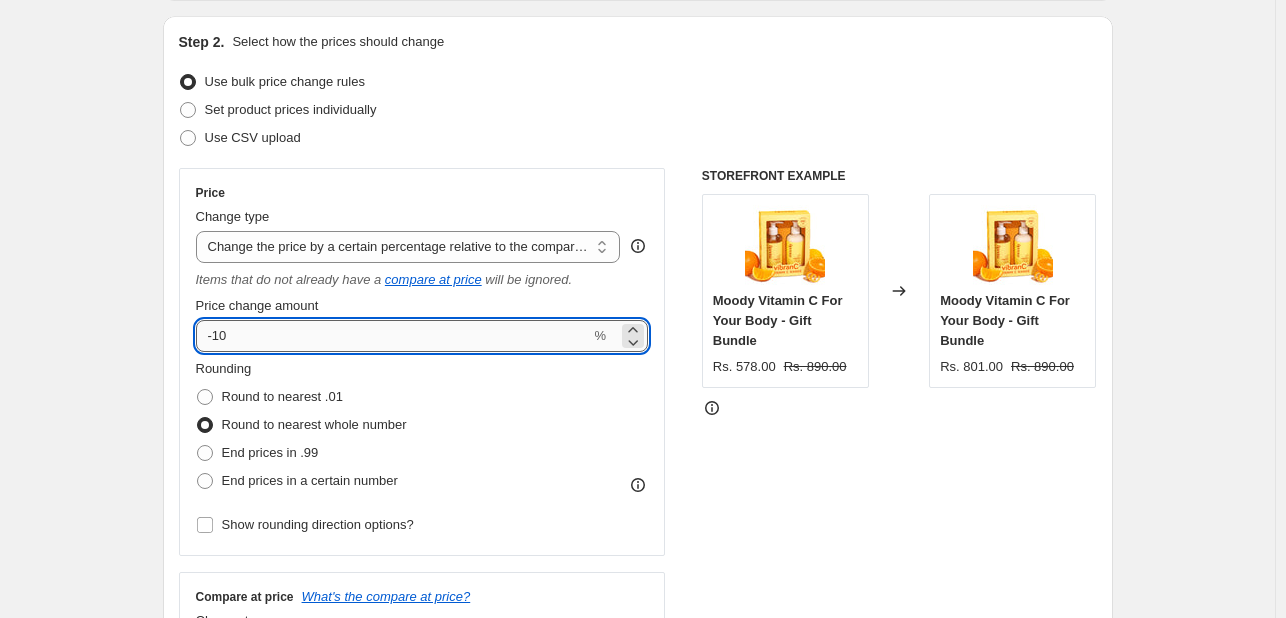 click on "-10" at bounding box center (393, 336) 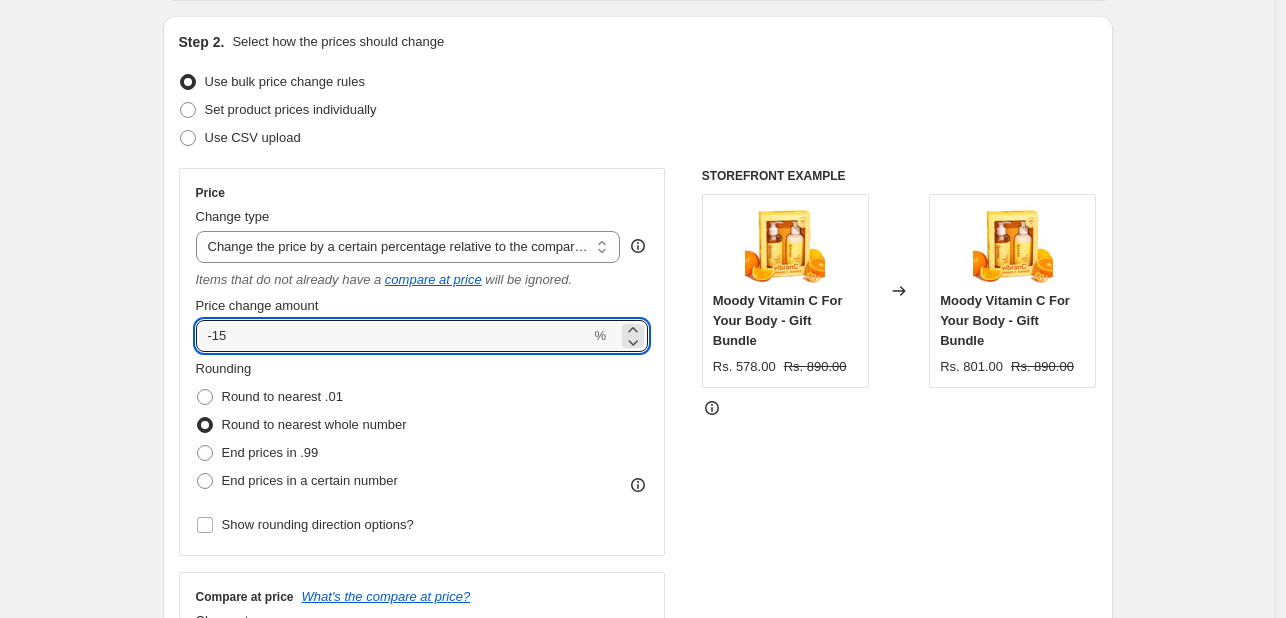 type on "-15" 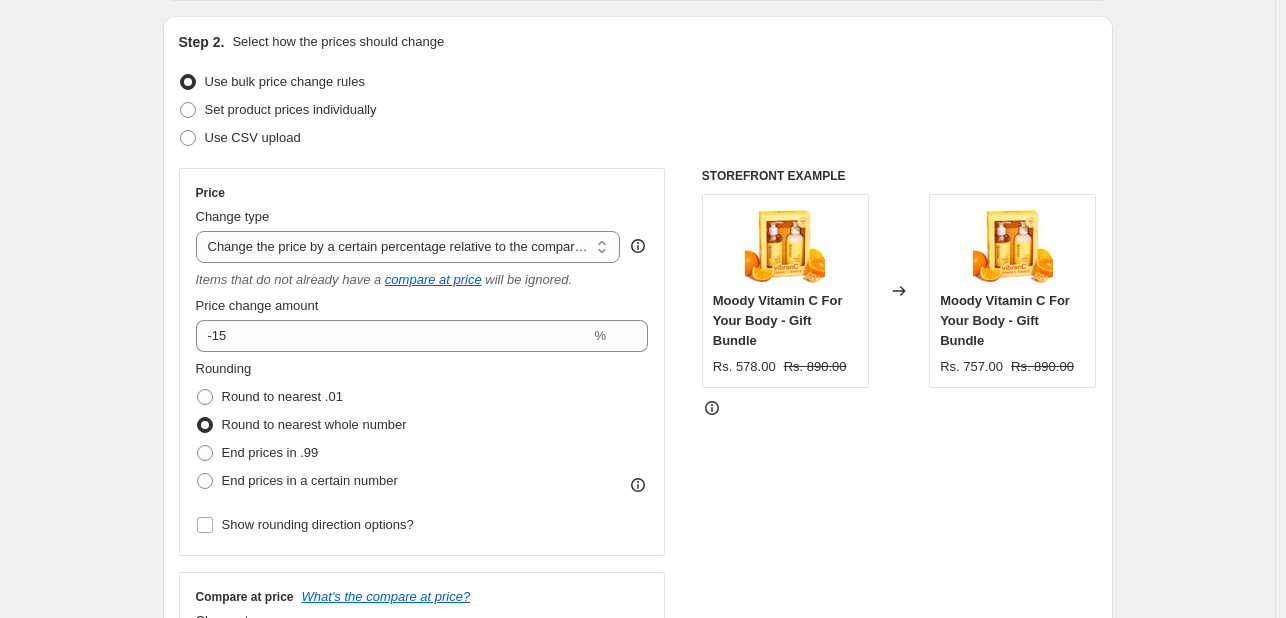 click on "STOREFRONT EXAMPLE Moody Vitamin C For Your Body - Gift Bundle Rs. 578.00 Rs. 890.00 Changed to Moody Vitamin C For Your Body - Gift Bundle Rs. 757.00 Rs. 890.00" at bounding box center (899, 426) 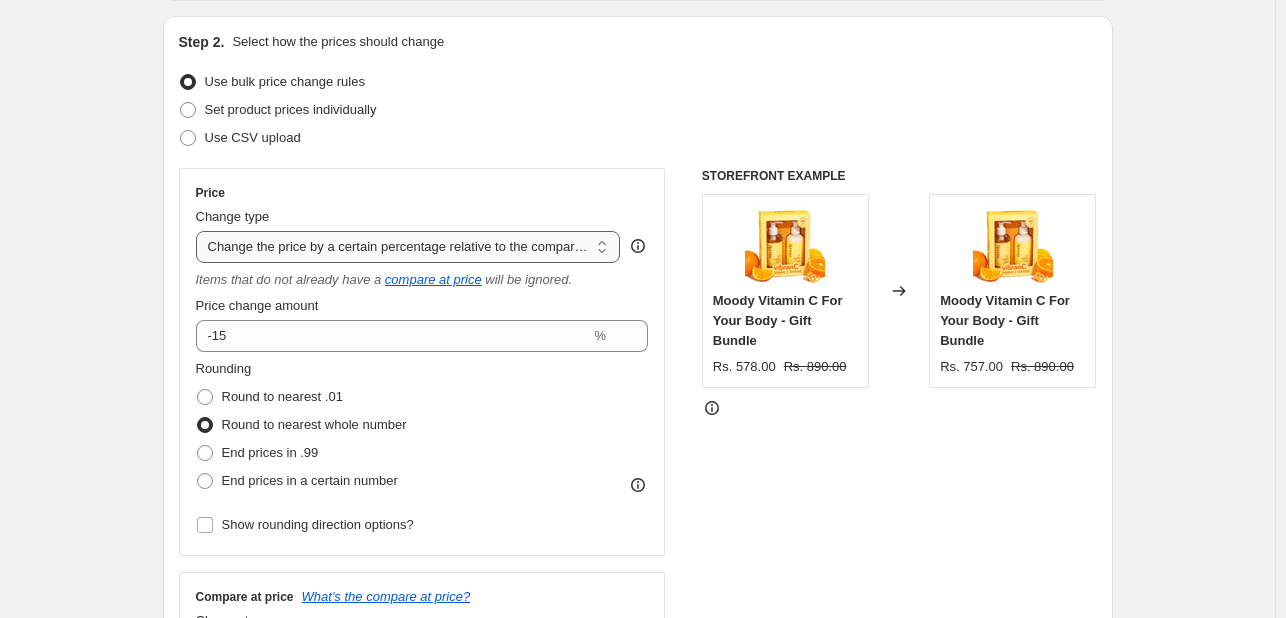click on "Change the price to a certain amount Change the price by a certain amount Change the price by a certain percentage Change the price to the current compare at price (price before sale) Change the price by a certain amount relative to the compare at price Change the price by a certain percentage relative to the compare at price Don't change the price Change the price by a certain percentage relative to the cost per item Change price to certain cost margin" at bounding box center (408, 247) 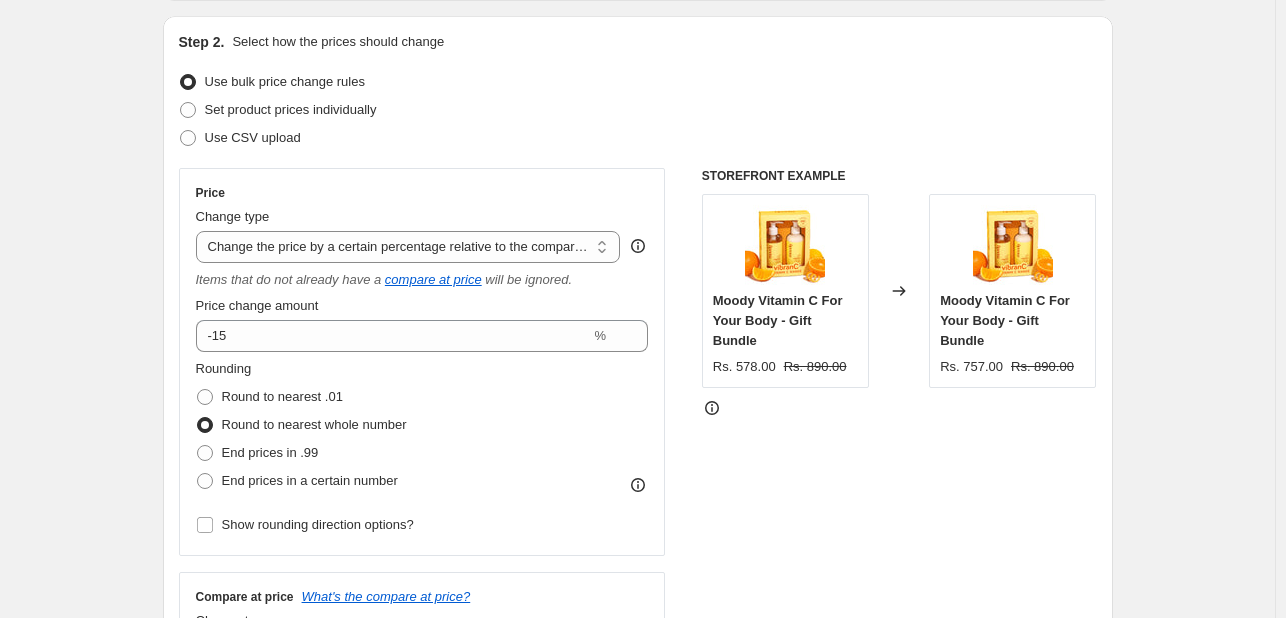 click on "Price Change type Change the price to a certain amount Change the price by a certain amount Change the price by a certain percentage Change the price to the current compare at price (price before sale) Change the price by a certain amount relative to the compare at price Change the price by a certain percentage relative to the compare at price Don't change the price Change the price by a certain percentage relative to the cost per item Change price to certain cost margin Change the price by a certain percentage relative to the compare at price Items that do not already have a   compare at price   will be ignored. Price change amount -15 % Rounding Round to nearest .01 Round to nearest whole number End prices in .99 End prices in a certain number Show rounding direction options?" at bounding box center (422, 362) 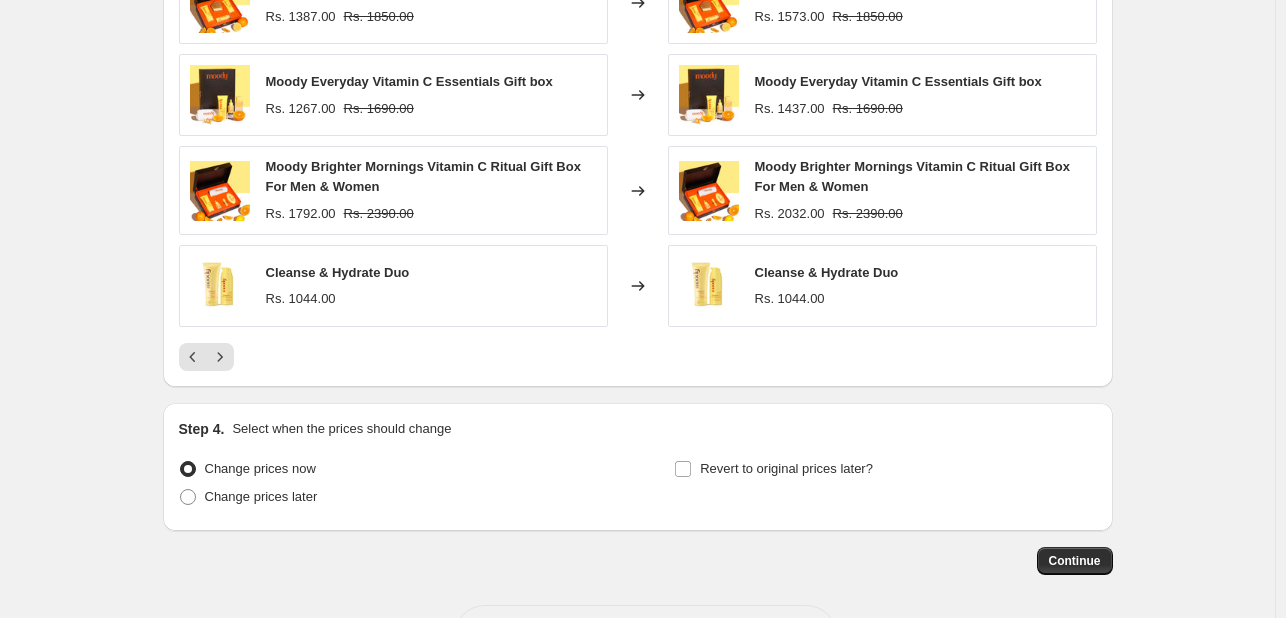 scroll, scrollTop: 1412, scrollLeft: 0, axis: vertical 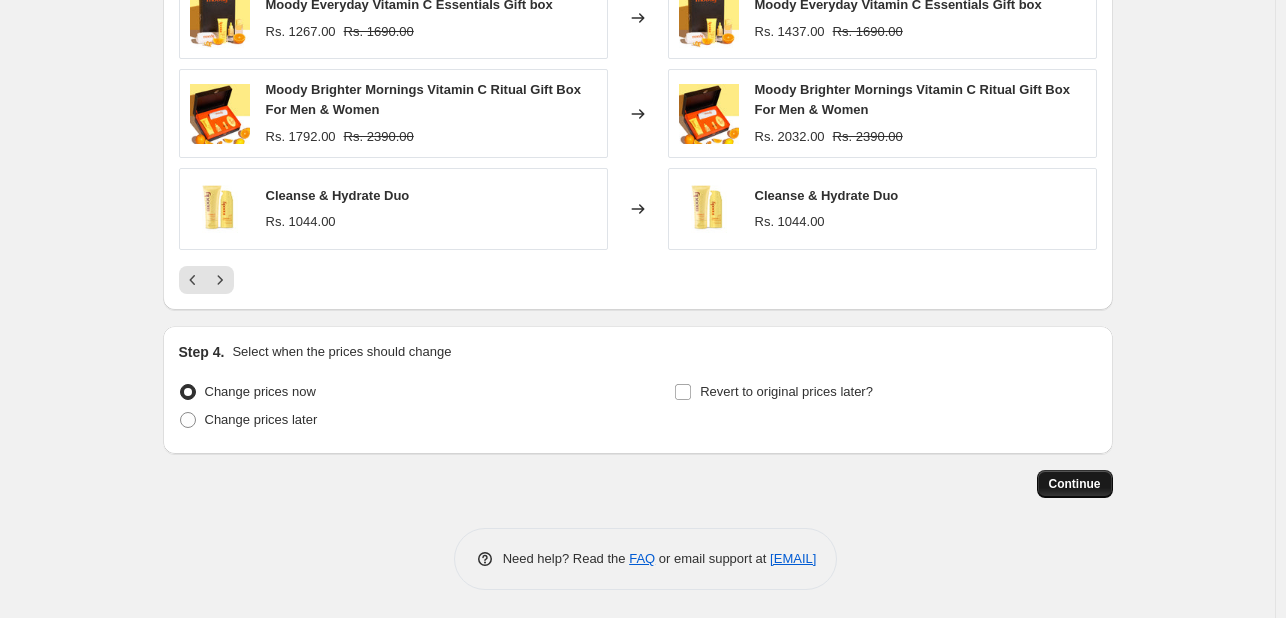 click on "Continue" at bounding box center (1075, 484) 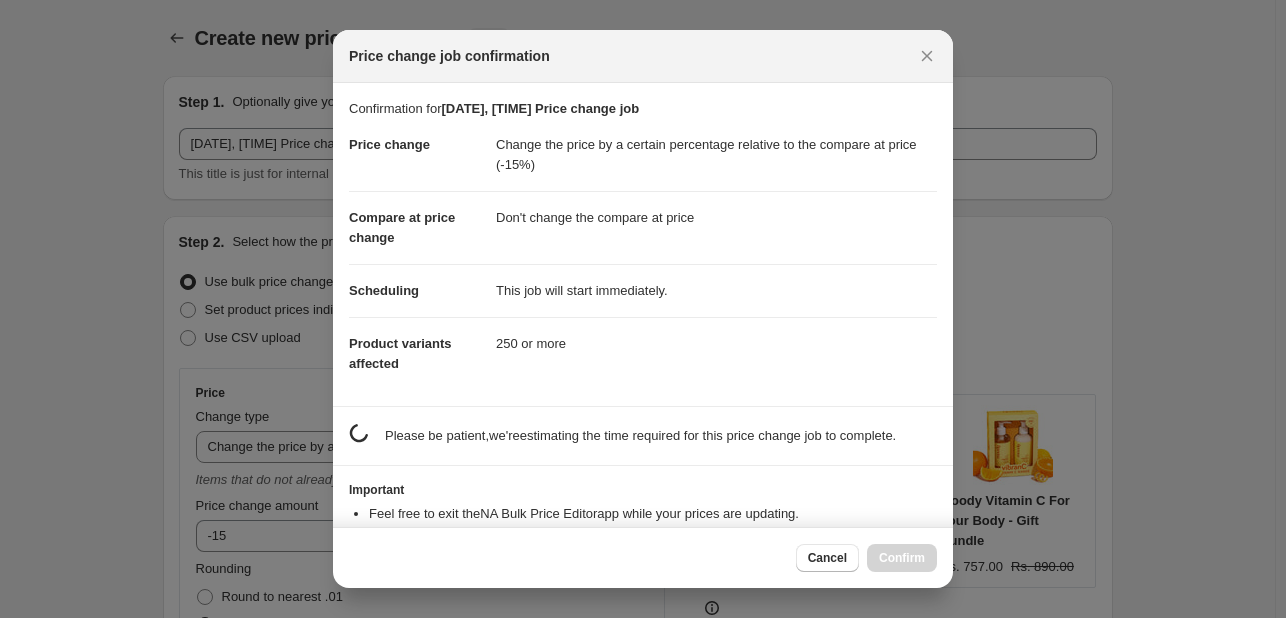 scroll, scrollTop: 1412, scrollLeft: 0, axis: vertical 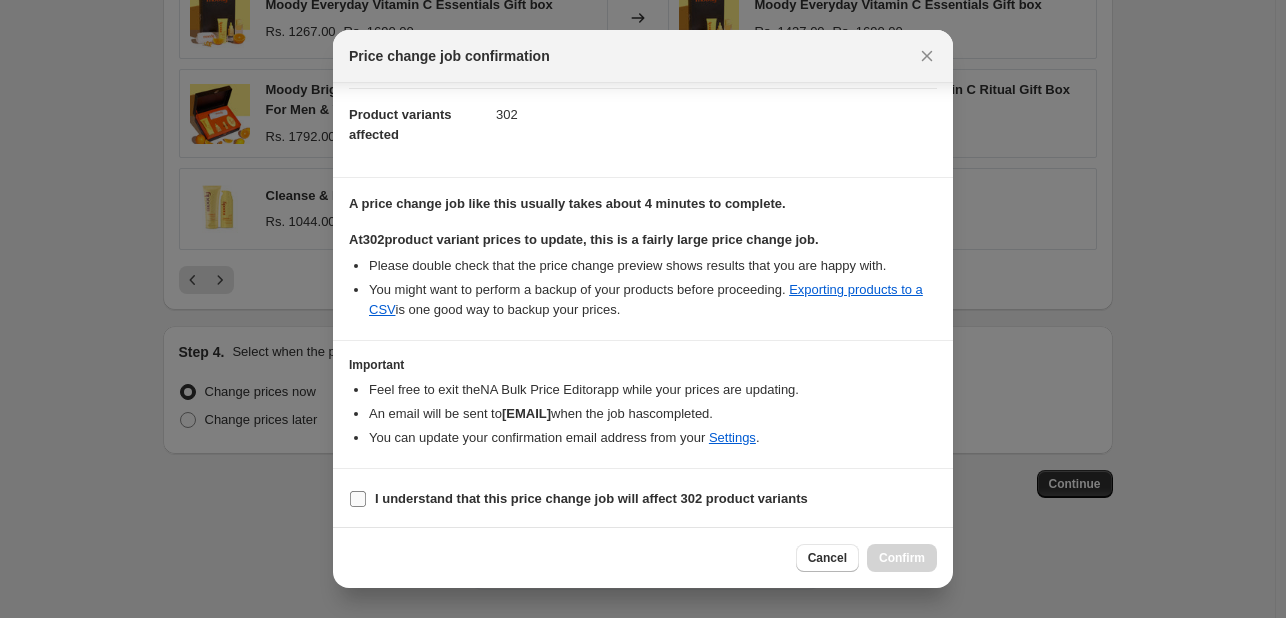 click on "I understand that this price change job will affect 302 product variants" at bounding box center (591, 498) 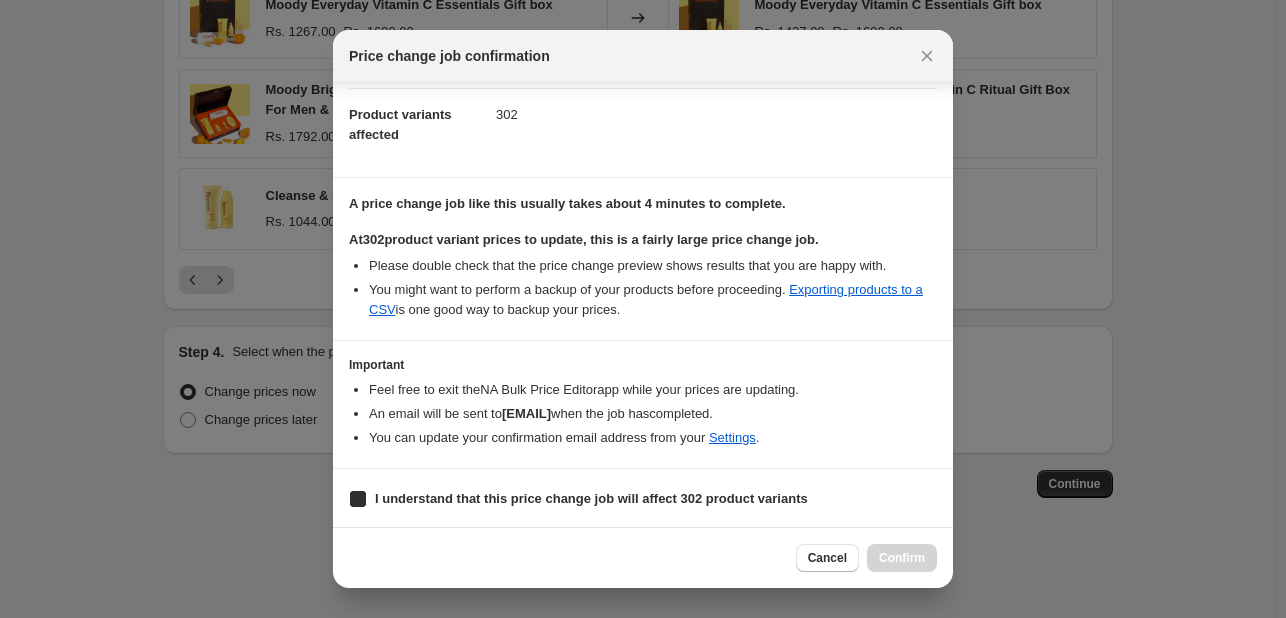 checkbox on "true" 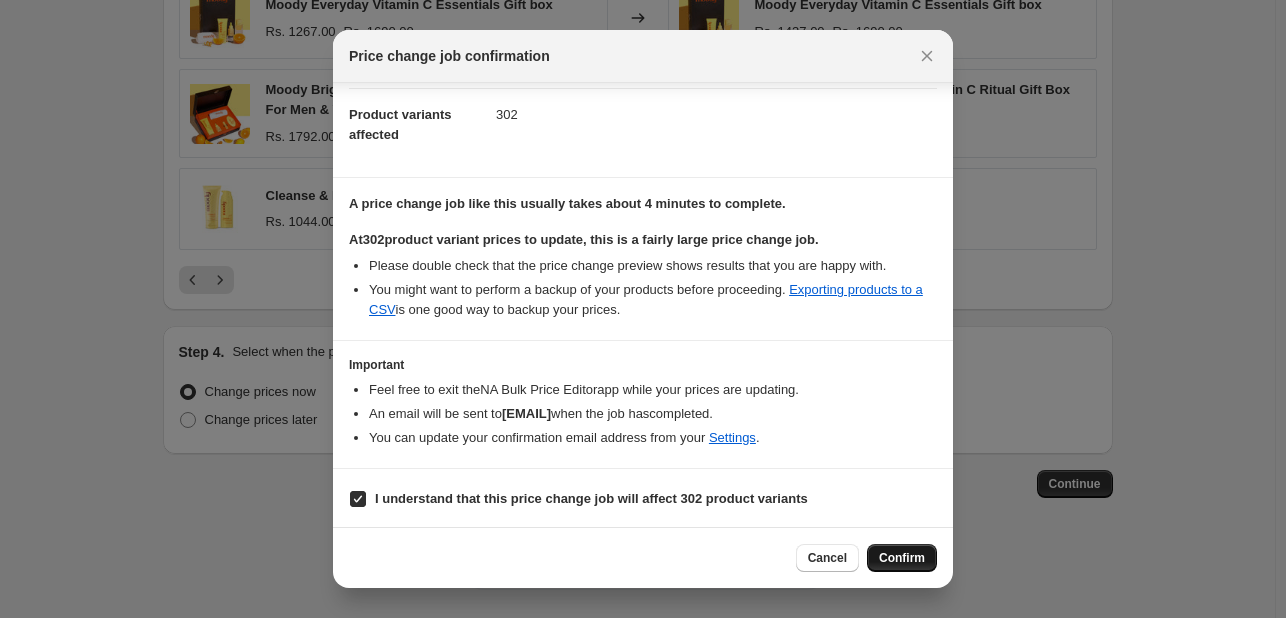 click on "Confirm" at bounding box center [902, 558] 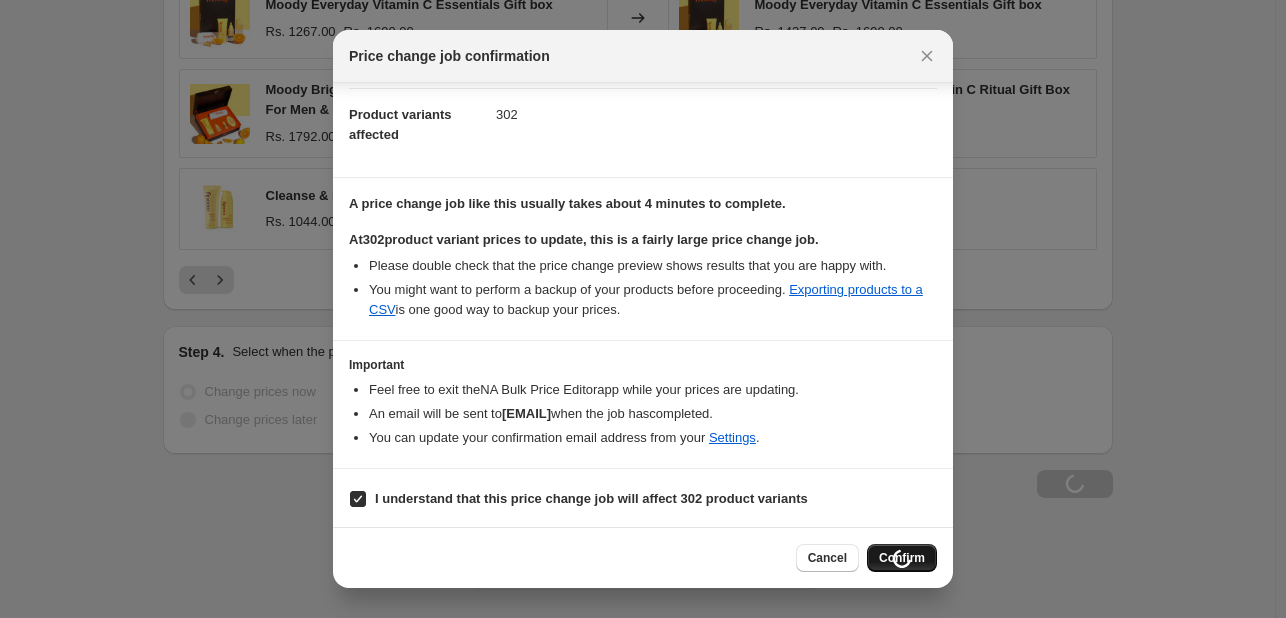 scroll, scrollTop: 1480, scrollLeft: 0, axis: vertical 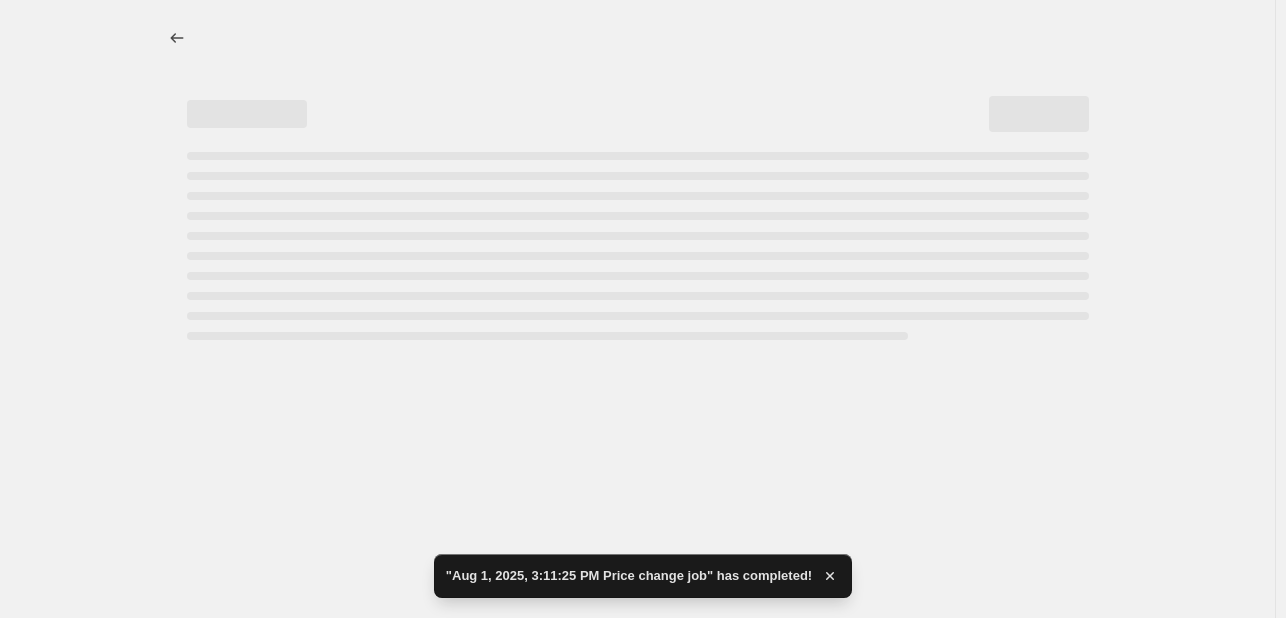 select on "pcap" 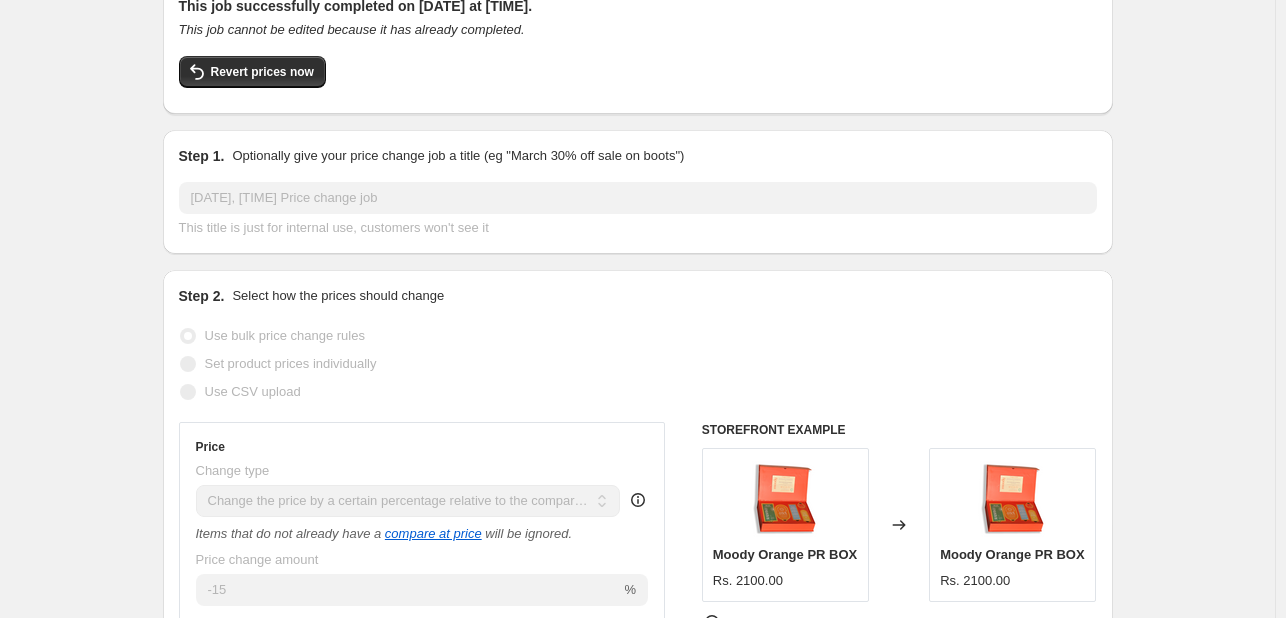 scroll, scrollTop: 0, scrollLeft: 0, axis: both 